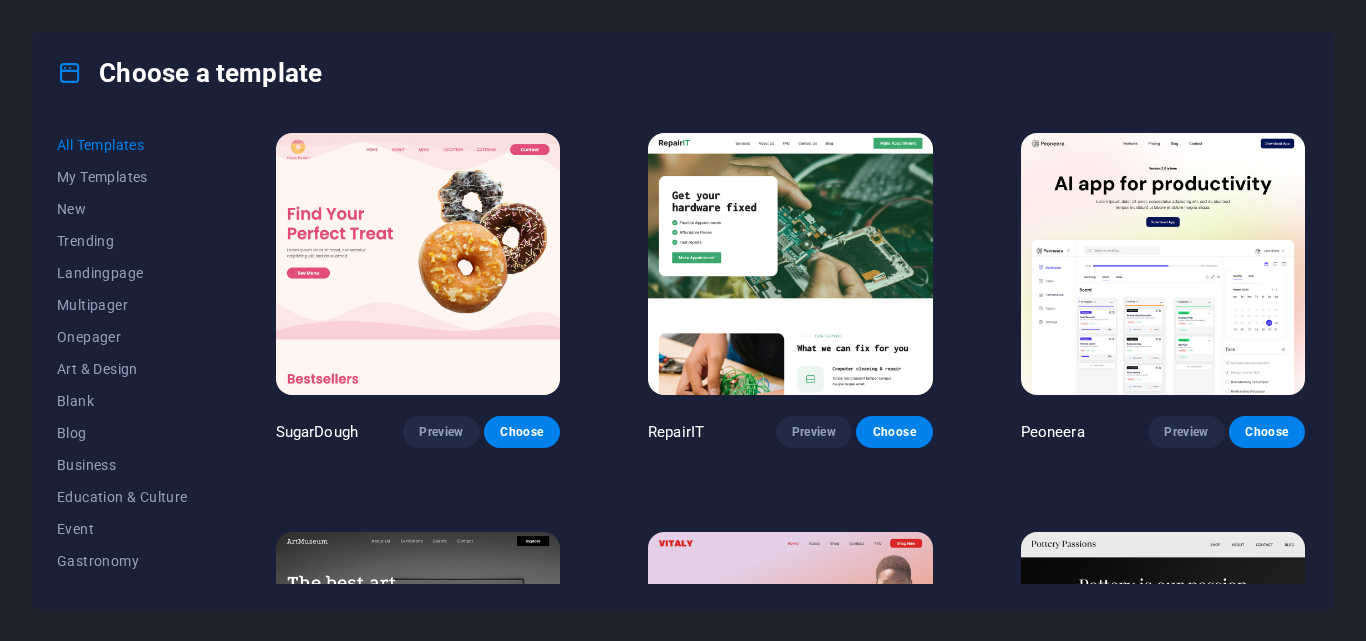 scroll, scrollTop: 0, scrollLeft: 0, axis: both 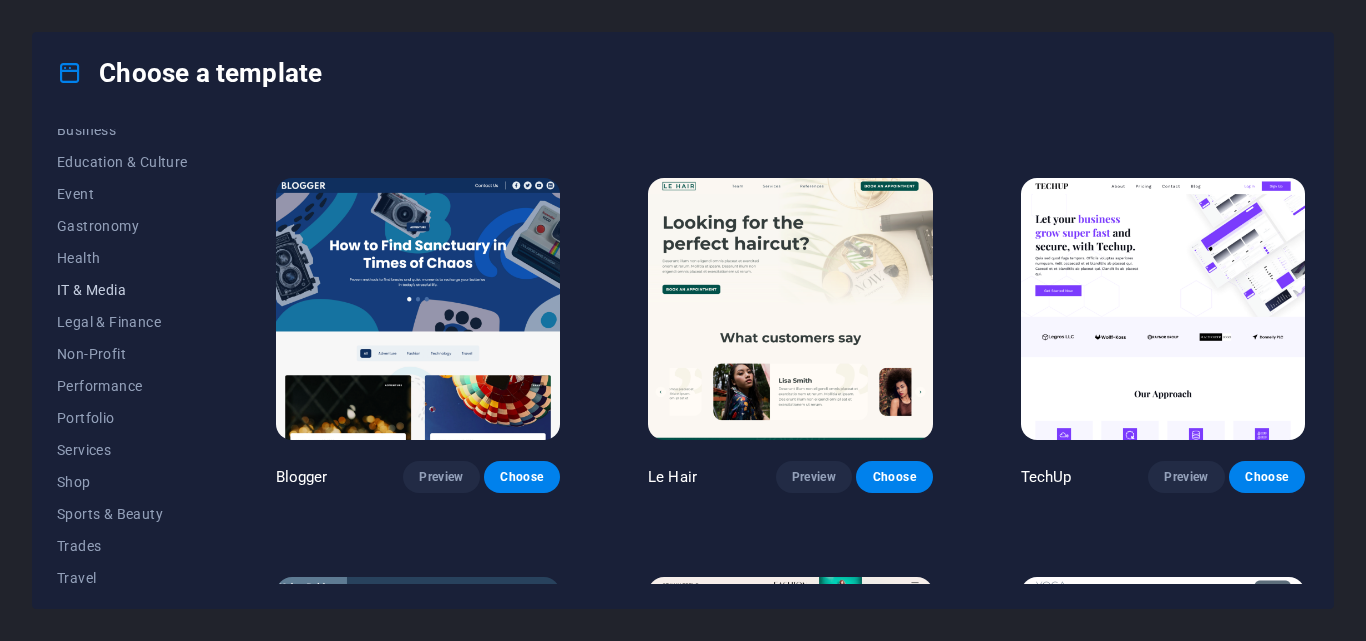 click on "IT & Media" at bounding box center (122, 290) 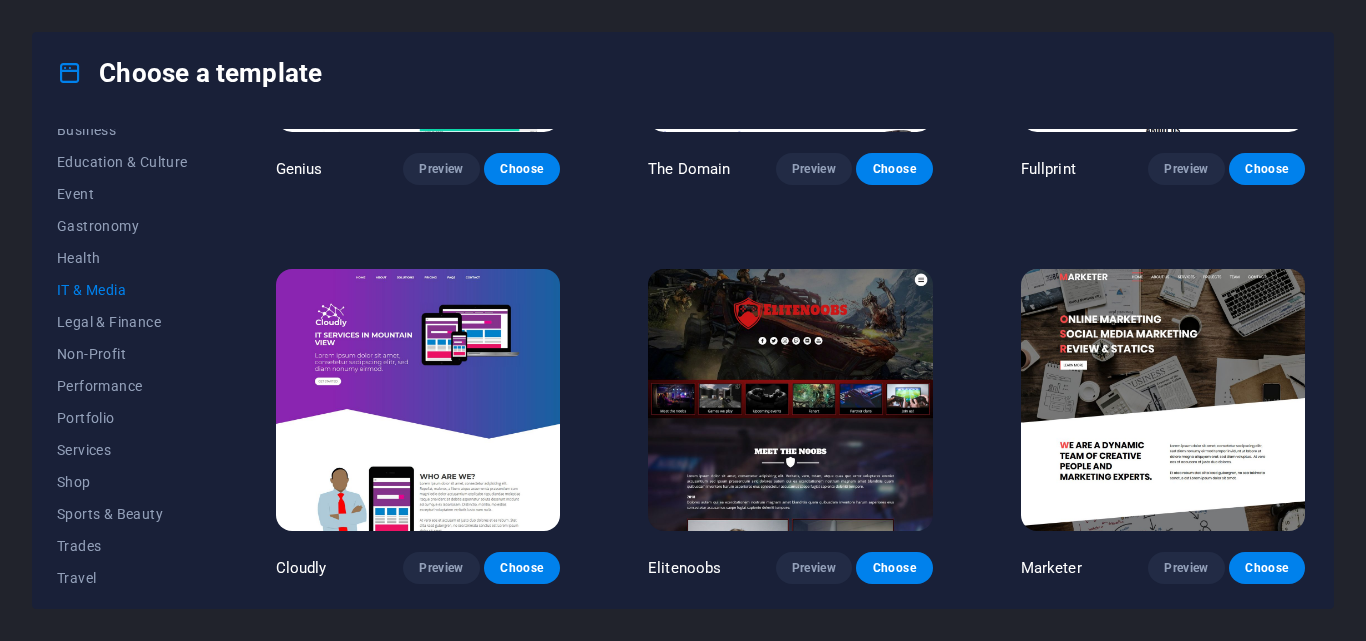 scroll, scrollTop: 388, scrollLeft: 0, axis: vertical 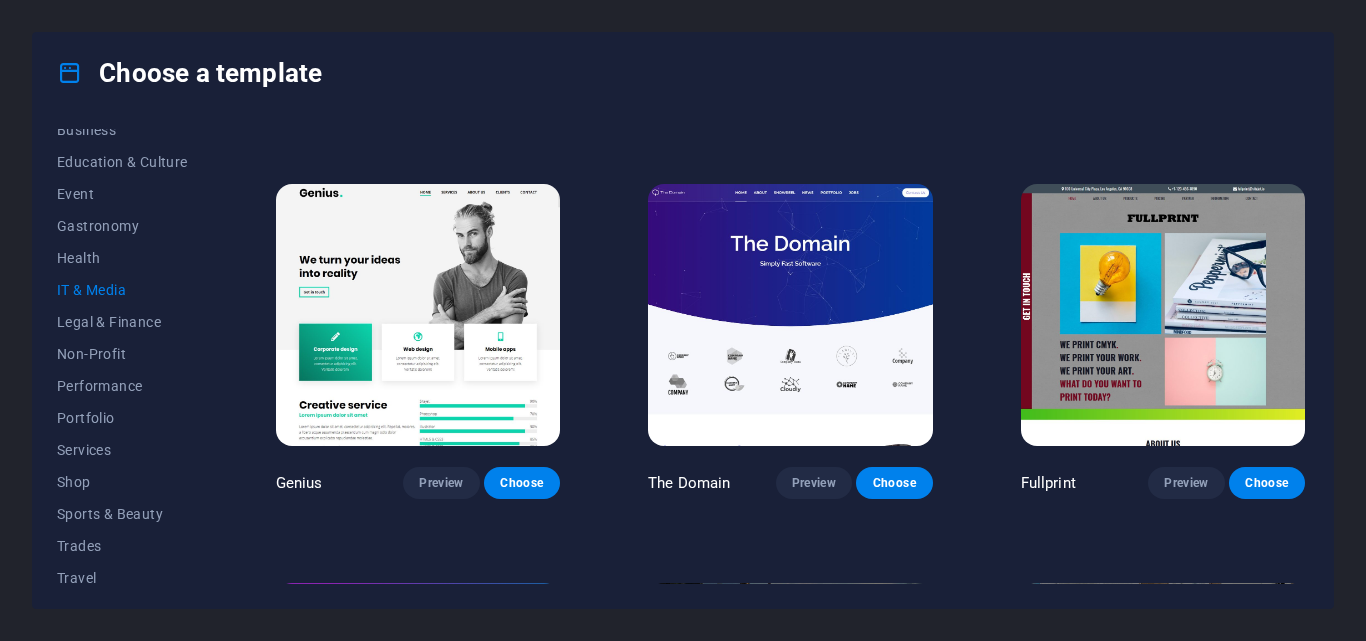 click on "All Templates My Templates New Trending Landingpage Multipager Onepager Art & Design Blank Blog Business Education & Culture Event Gastronomy Health IT & Media Legal & Finance Non-Profit Performance Portfolio Services Shop Sports & Beauty Trades Travel Wireframe RepairIT Preview Choose Peoneera Preview Choose MakeIt Agency Preview Choose Gadgets Preview Choose TechUp Preview Choose Data Systems Preview Choose Genius Preview Choose The Domain Preview Choose Fullprint Preview Choose Cloudly Preview Choose Elitenoobs Preview Choose Marketer Preview Choose" at bounding box center (683, 360) 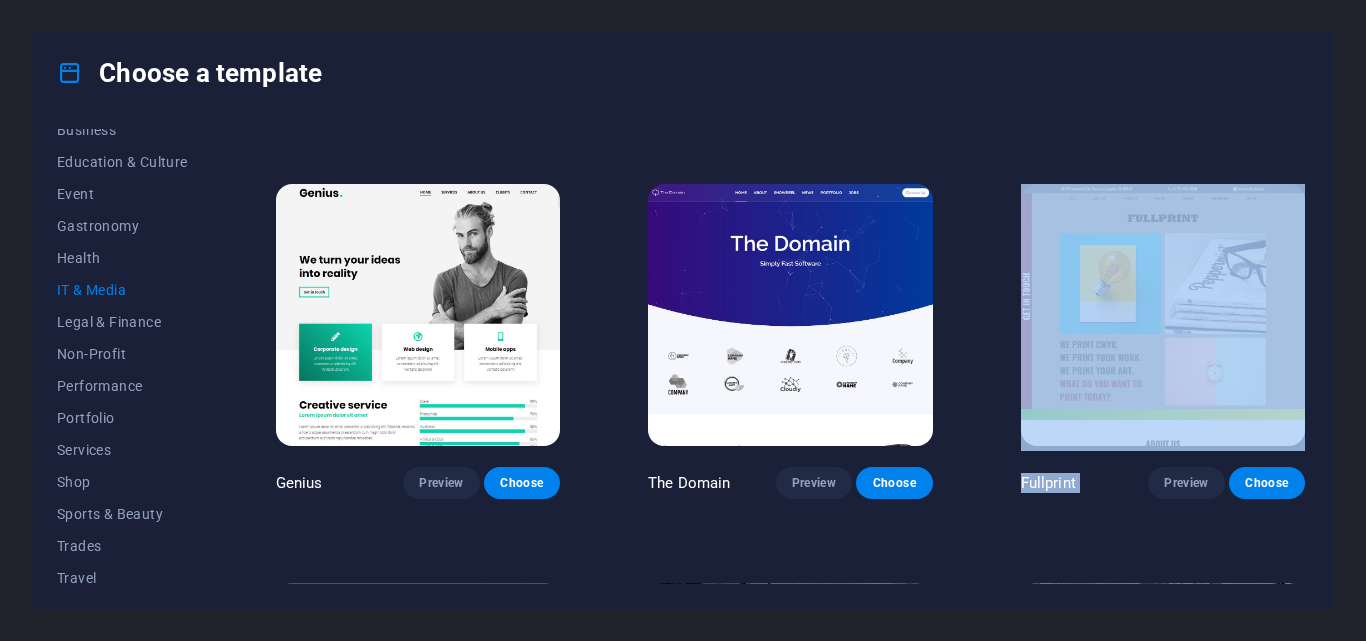 drag, startPoint x: 1317, startPoint y: 406, endPoint x: 1308, endPoint y: 499, distance: 93.43447 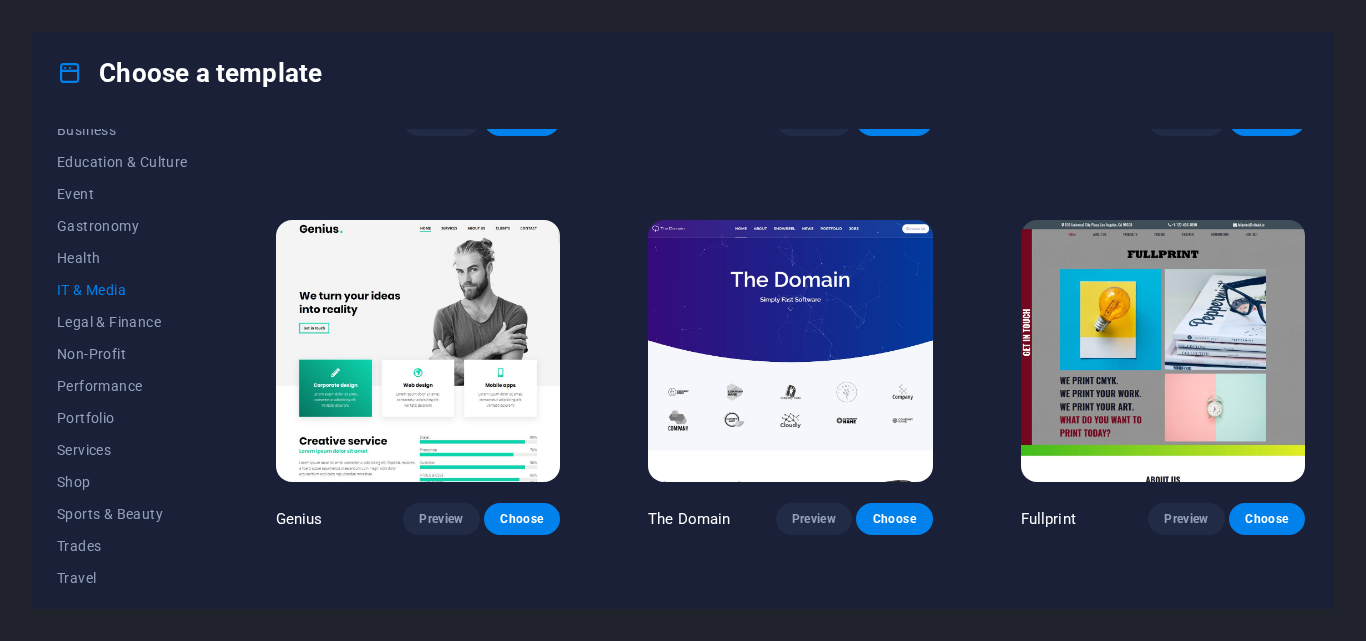 scroll, scrollTop: 698, scrollLeft: 0, axis: vertical 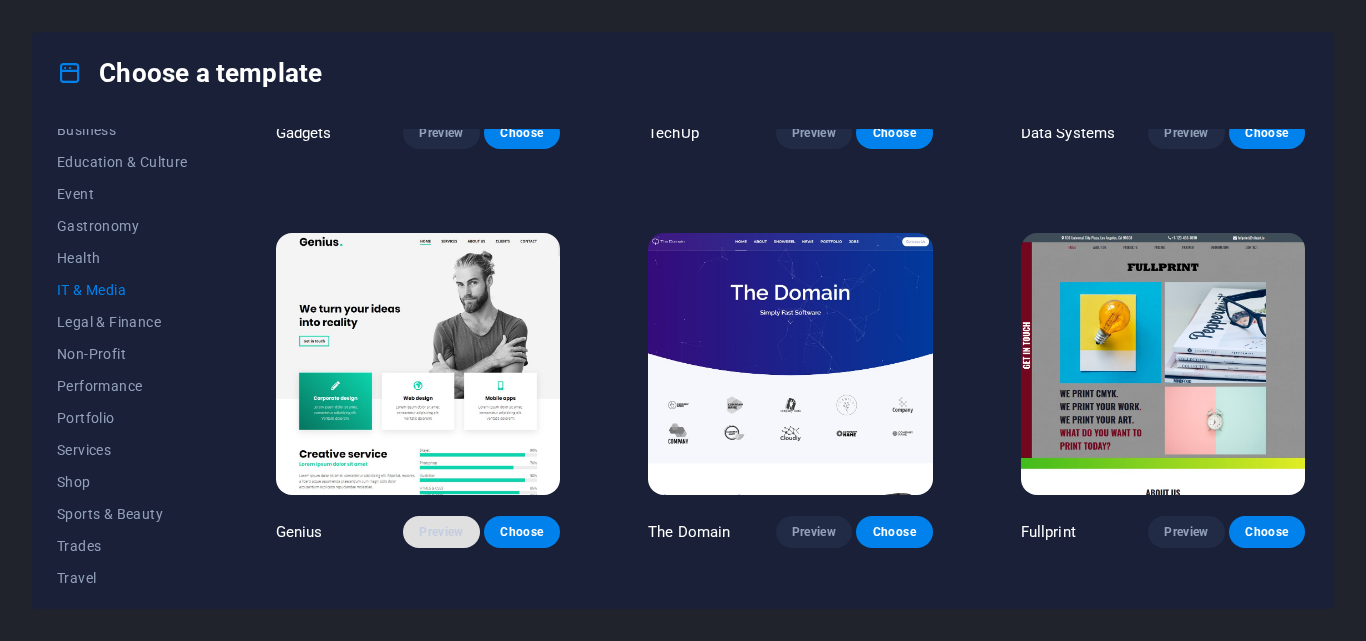 click on "Preview" at bounding box center (441, 532) 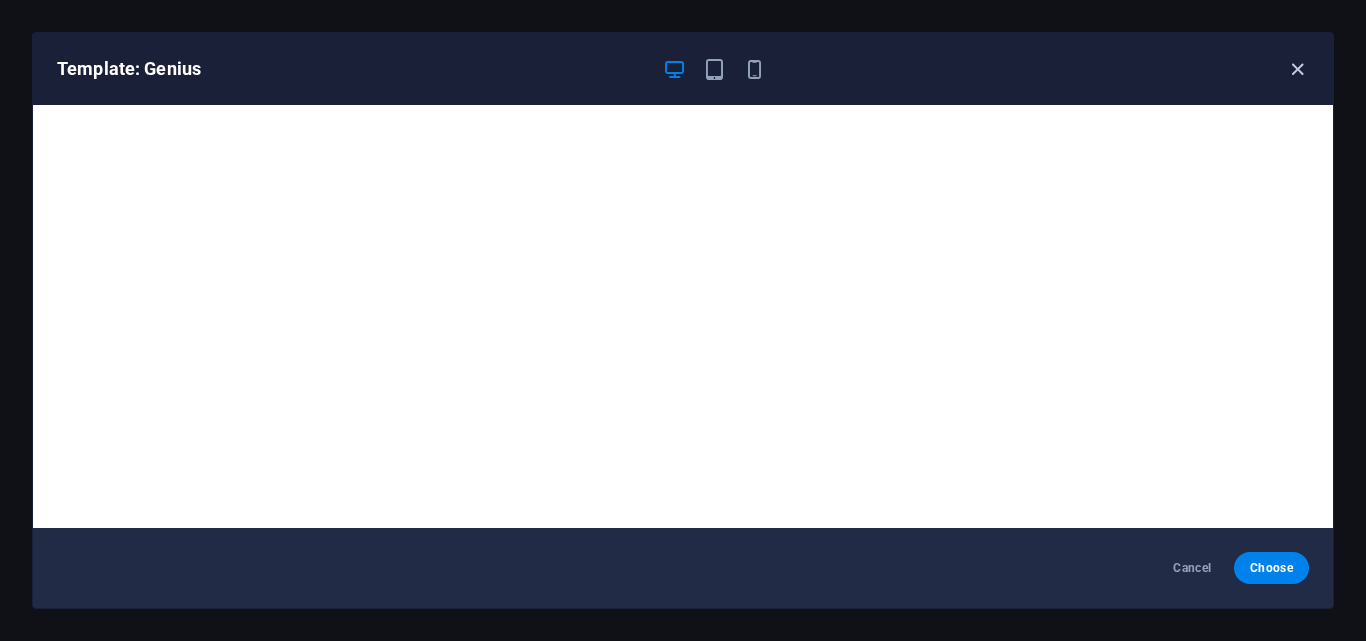 click at bounding box center [1297, 69] 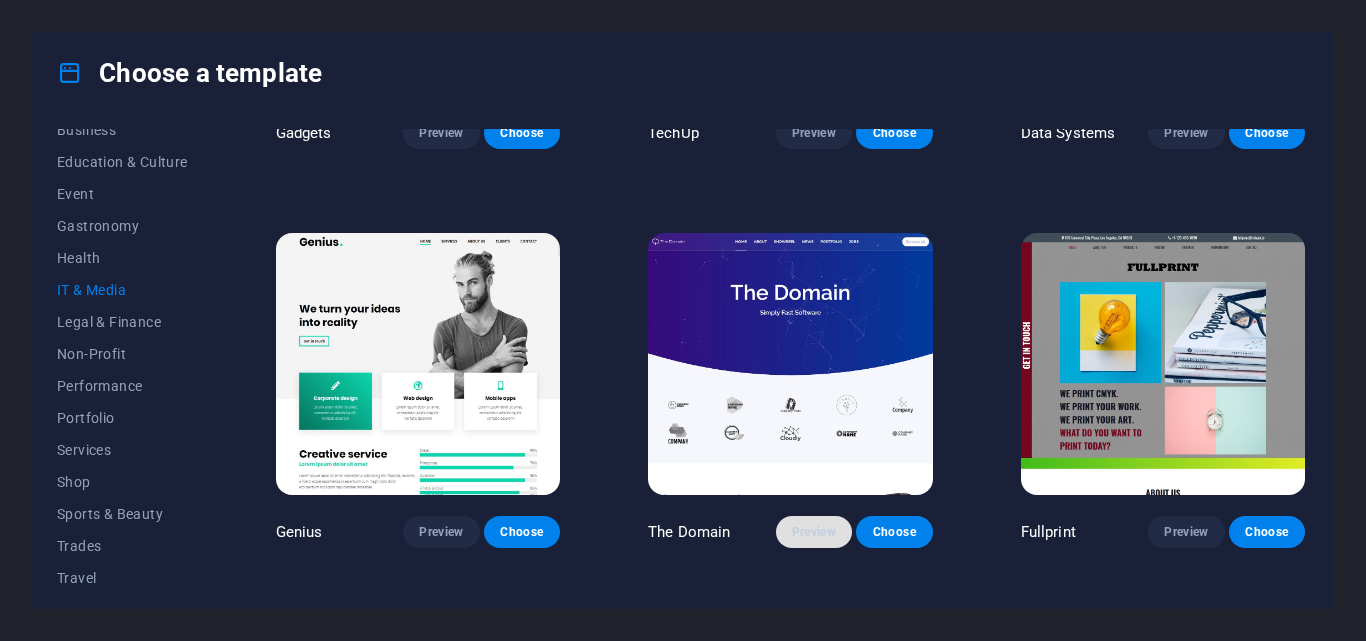 click on "Preview" at bounding box center [814, 532] 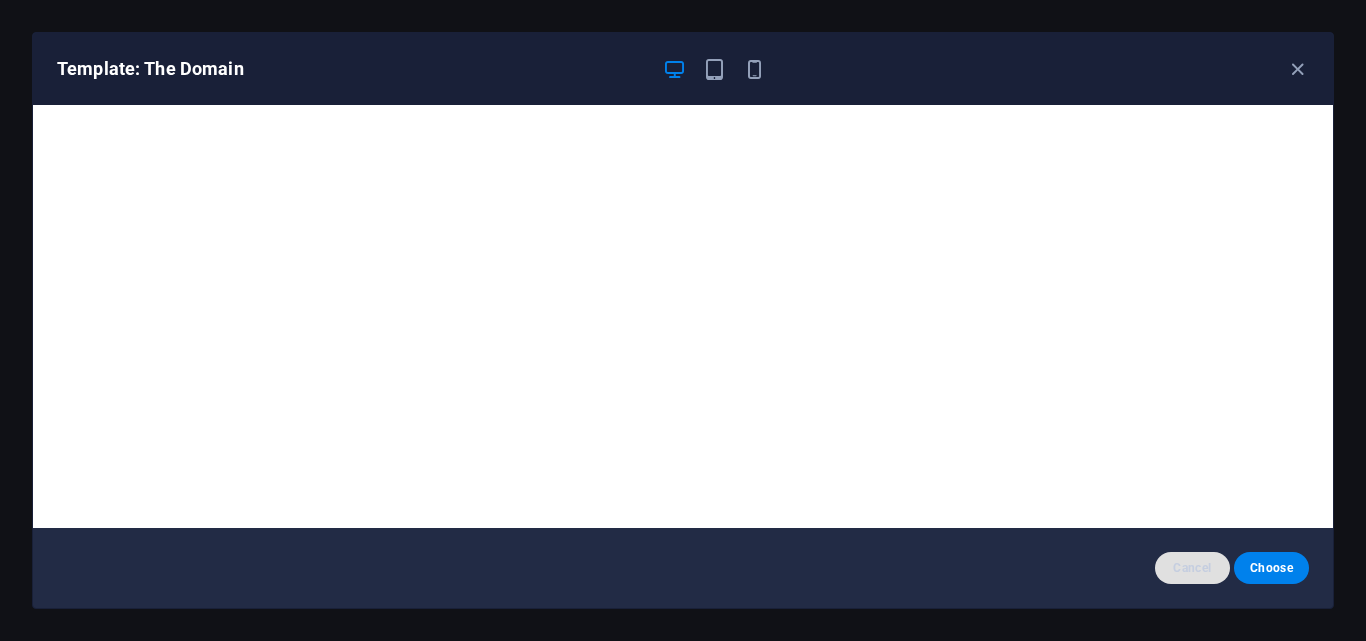 click on "Cancel" at bounding box center [1192, 568] 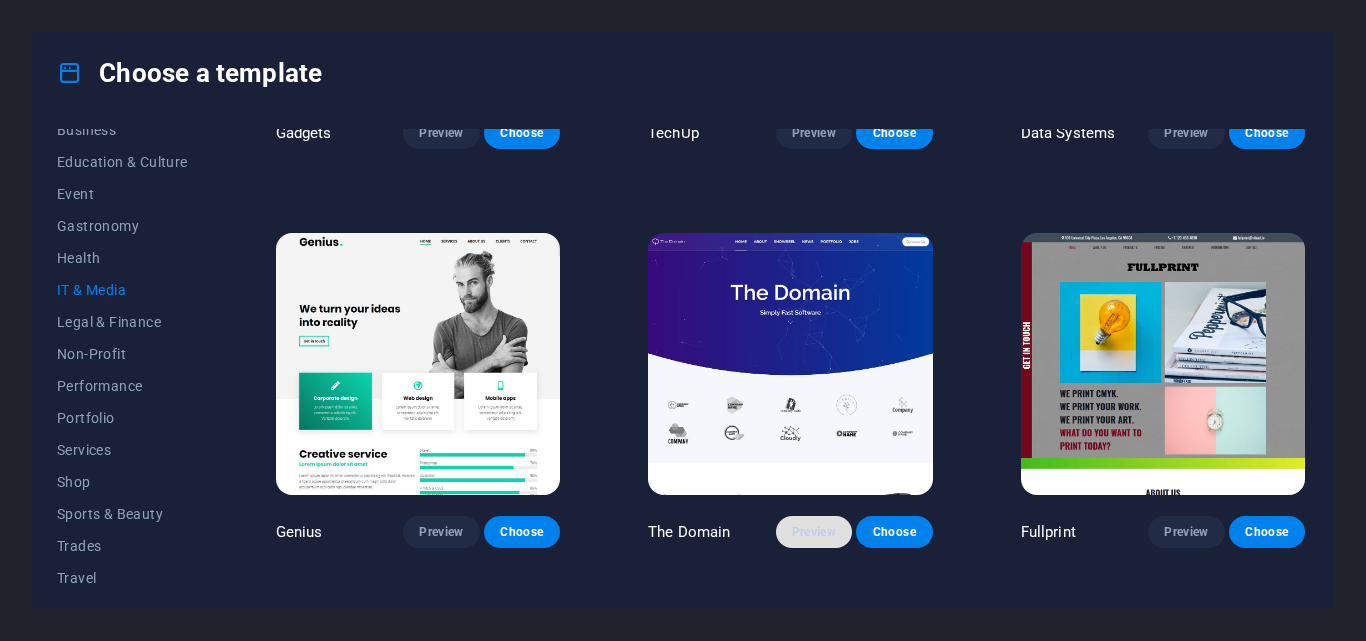 click on "Preview" at bounding box center (814, 532) 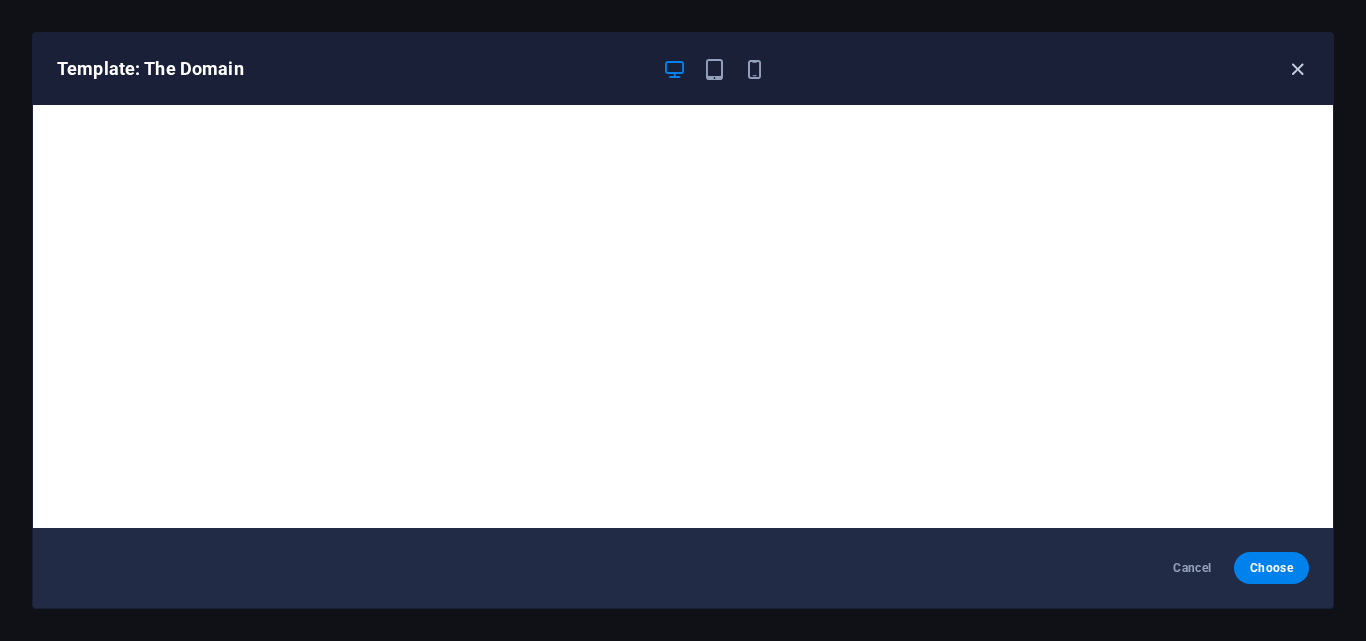 click at bounding box center [1297, 69] 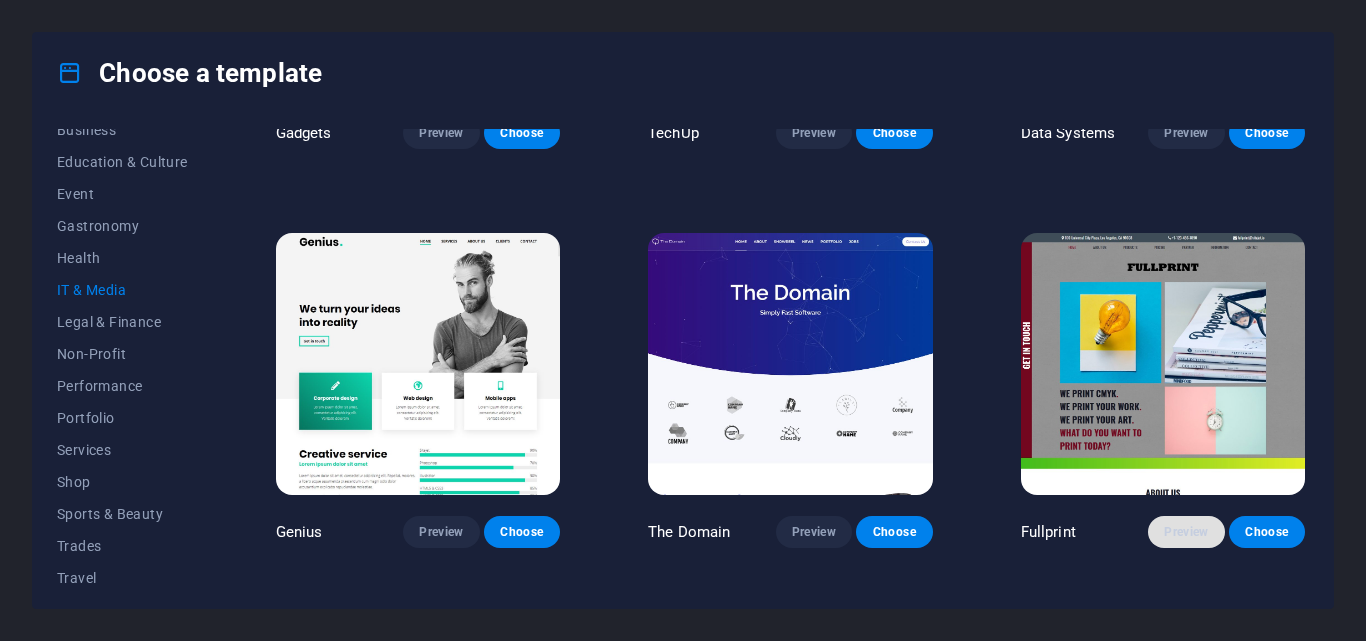 click on "Preview" at bounding box center [1186, 532] 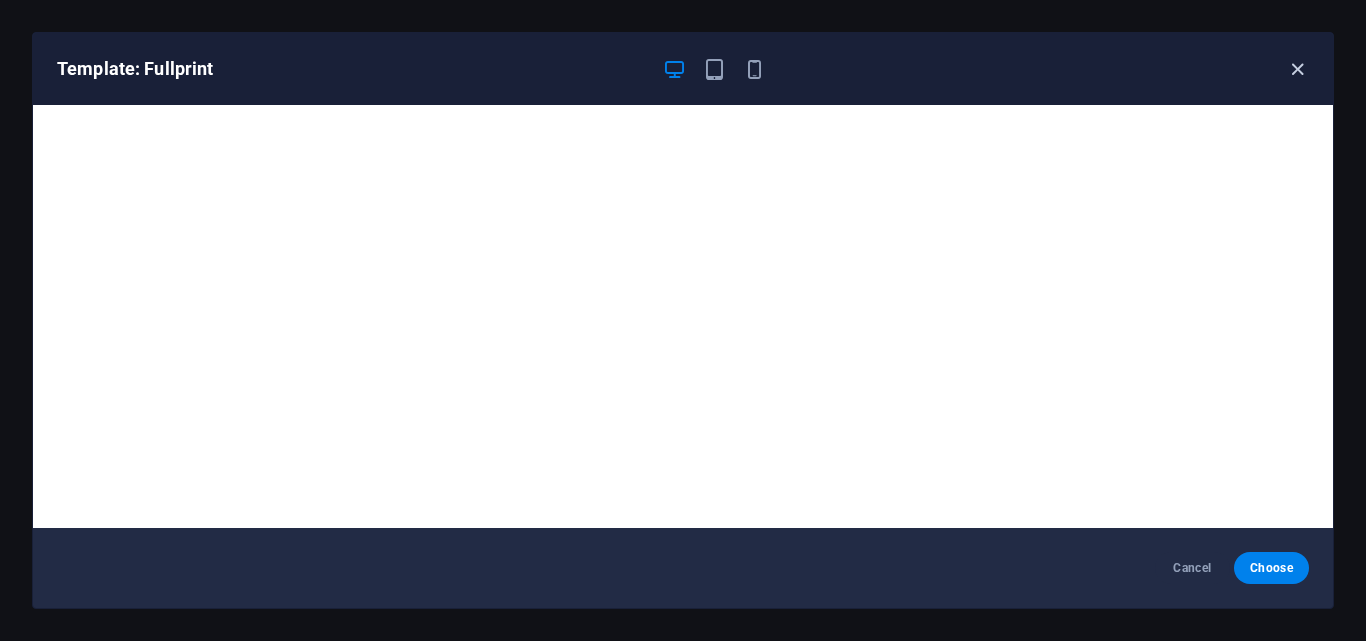 click at bounding box center (1297, 69) 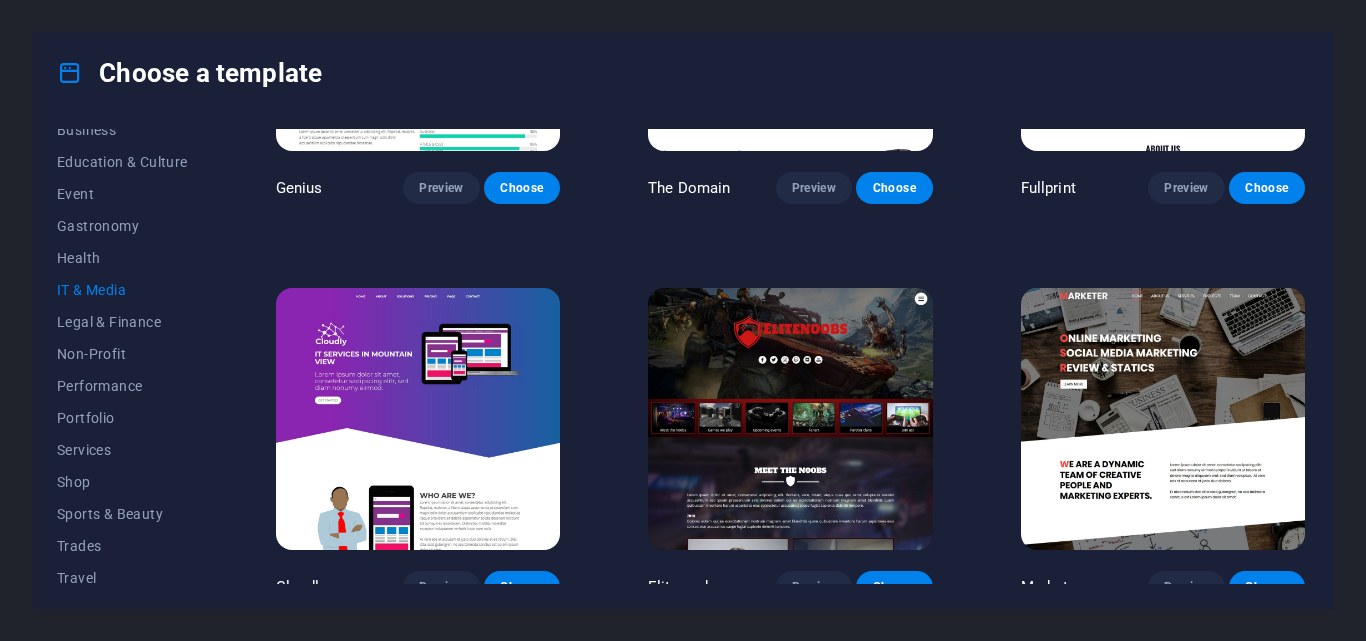 scroll, scrollTop: 1052, scrollLeft: 0, axis: vertical 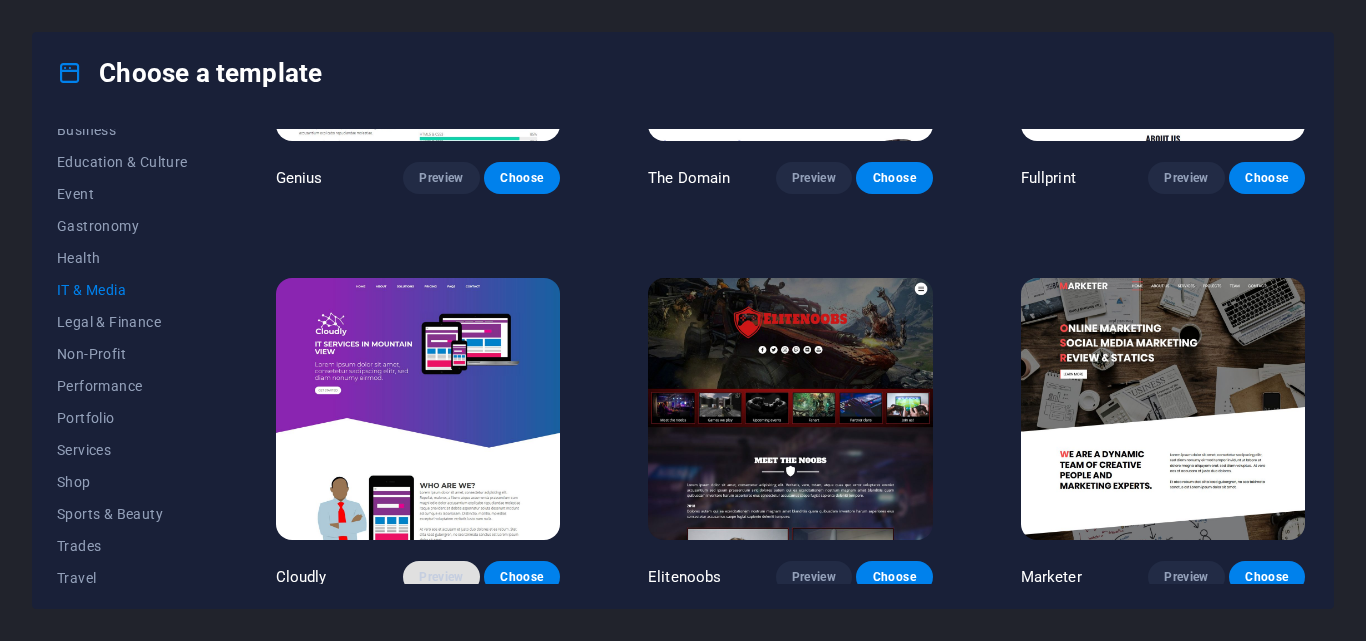 click on "Preview" at bounding box center (441, 577) 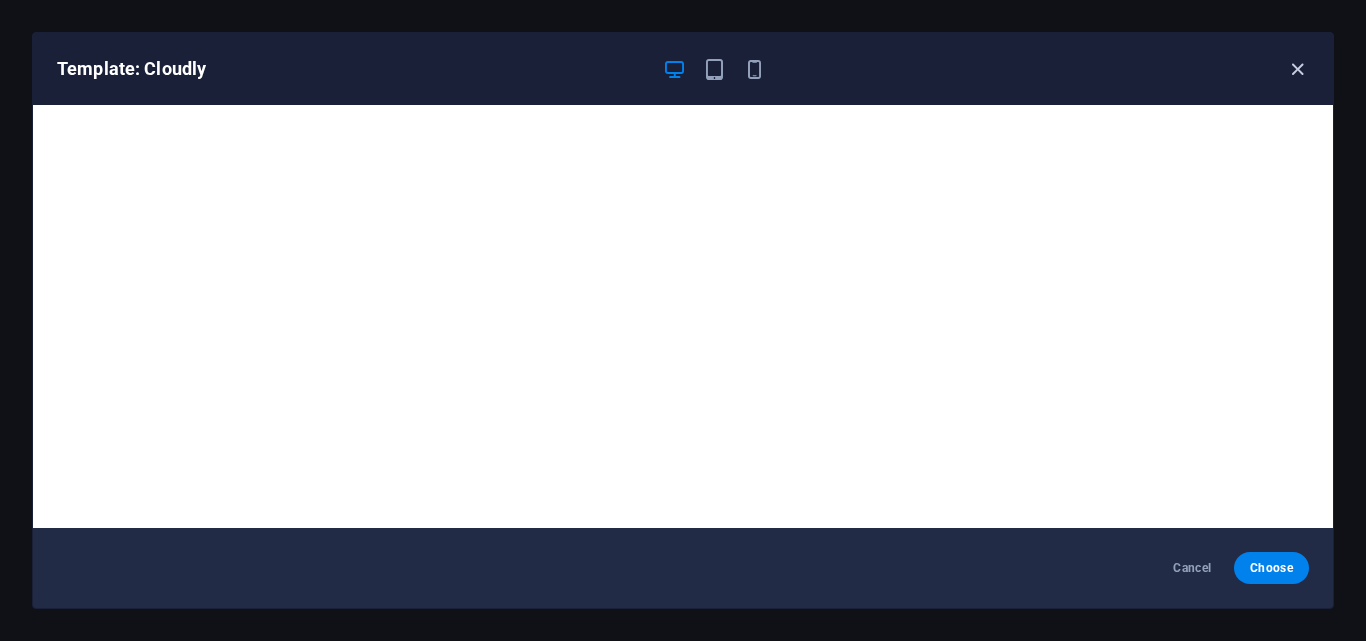click at bounding box center (1297, 69) 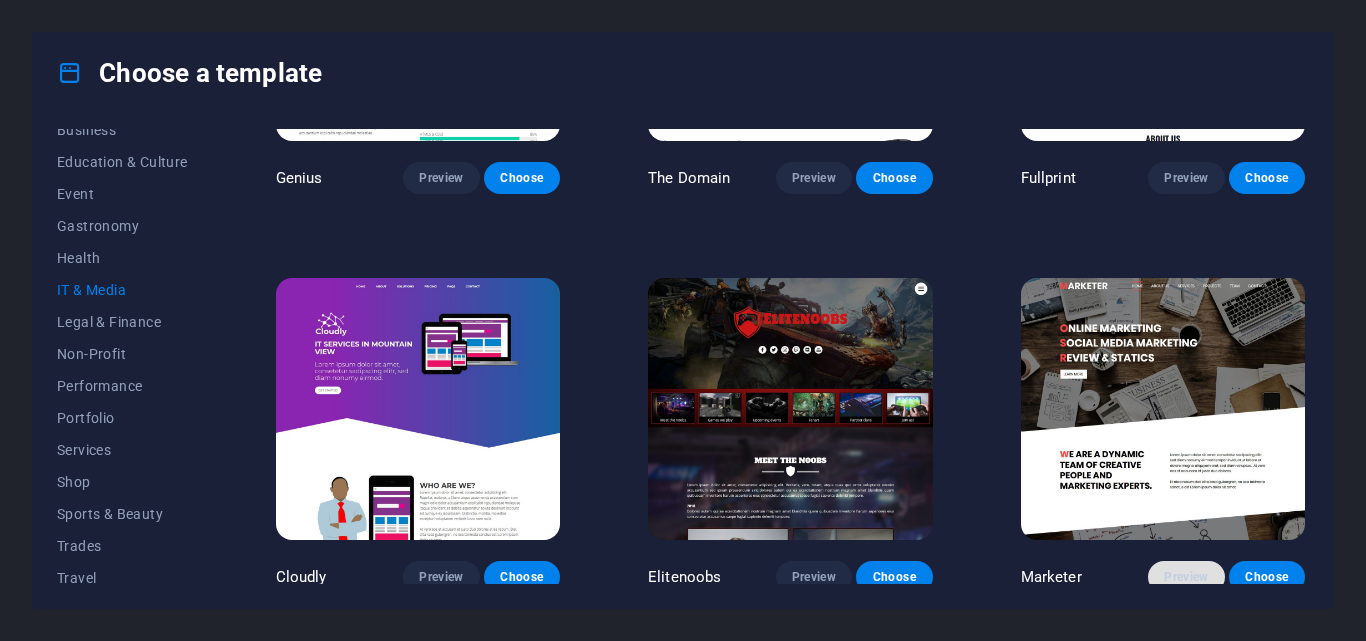 click on "Preview" at bounding box center (1186, 577) 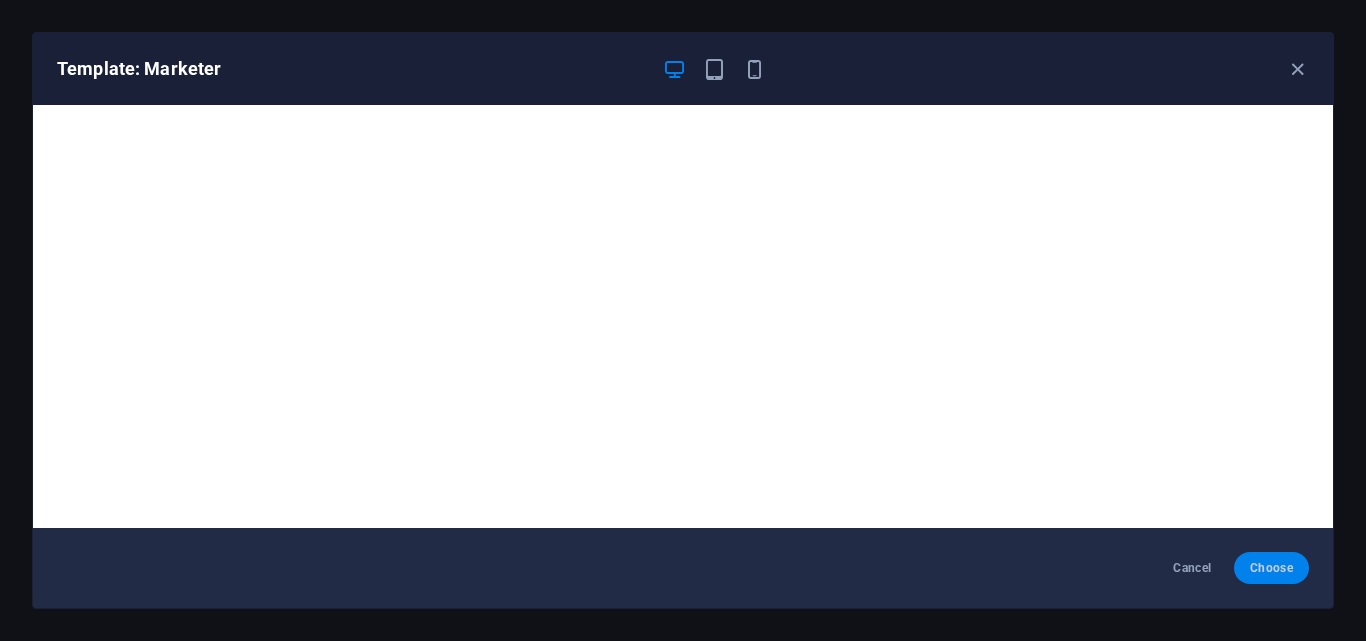 click on "Choose" at bounding box center (1271, 568) 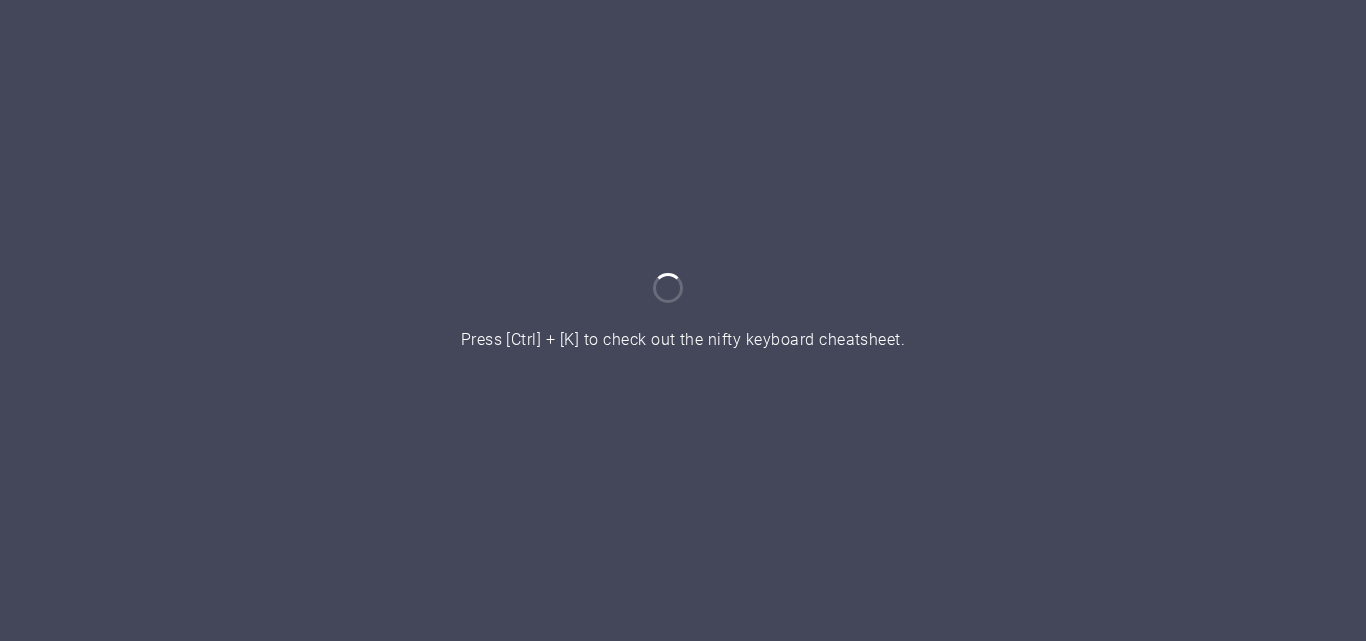 scroll, scrollTop: 0, scrollLeft: 0, axis: both 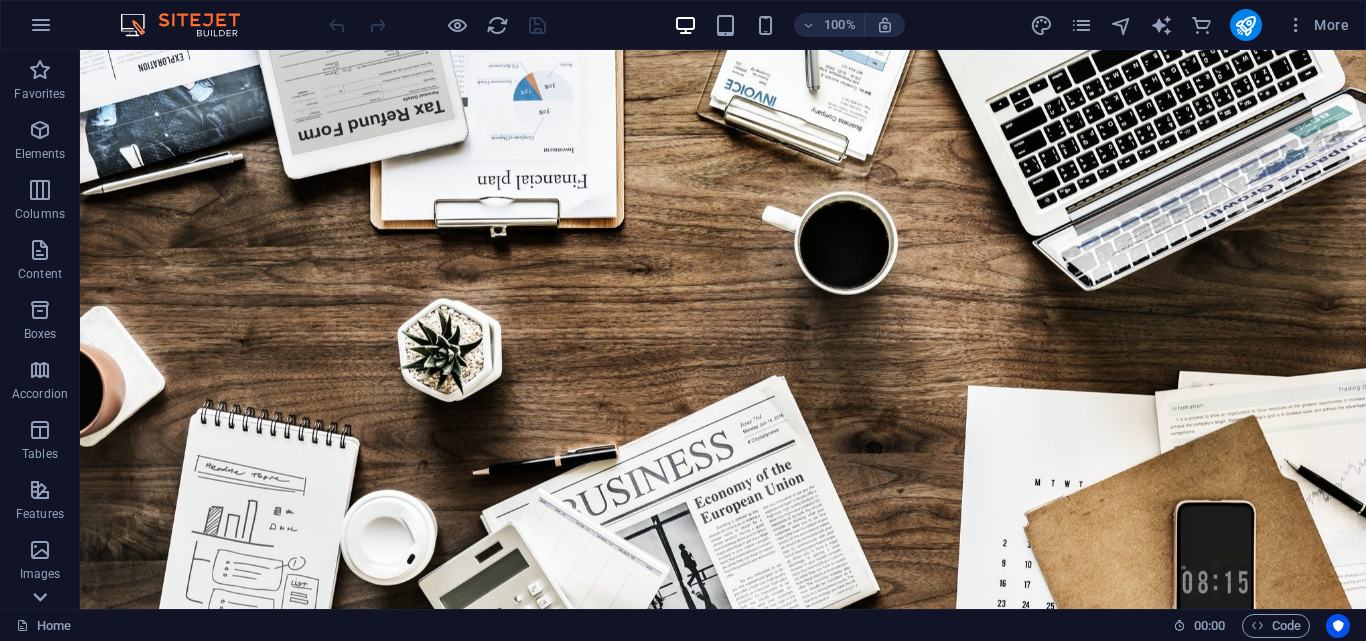 click 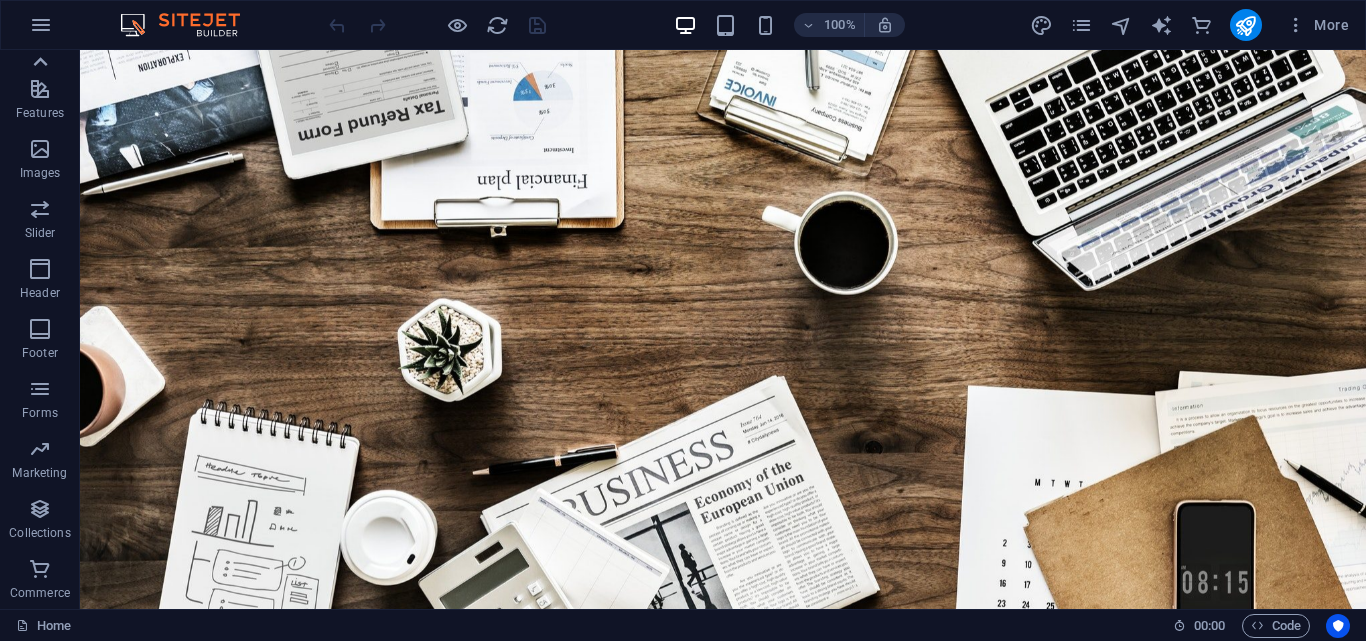 click 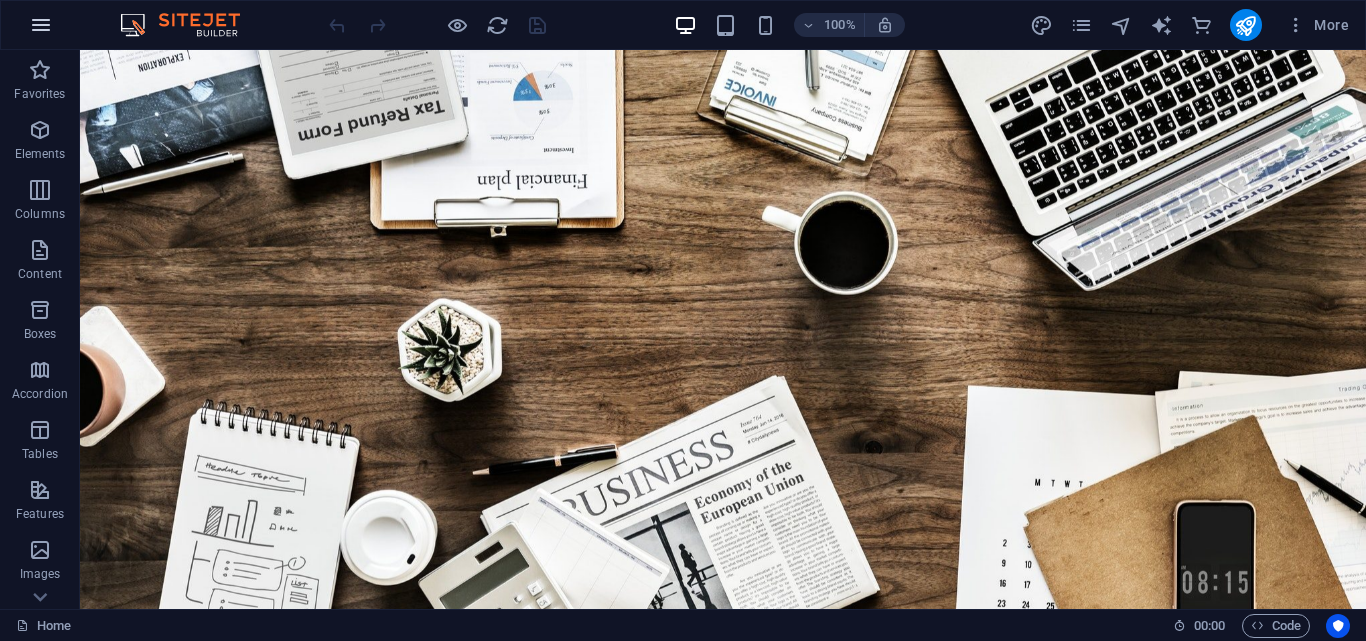 click at bounding box center (41, 25) 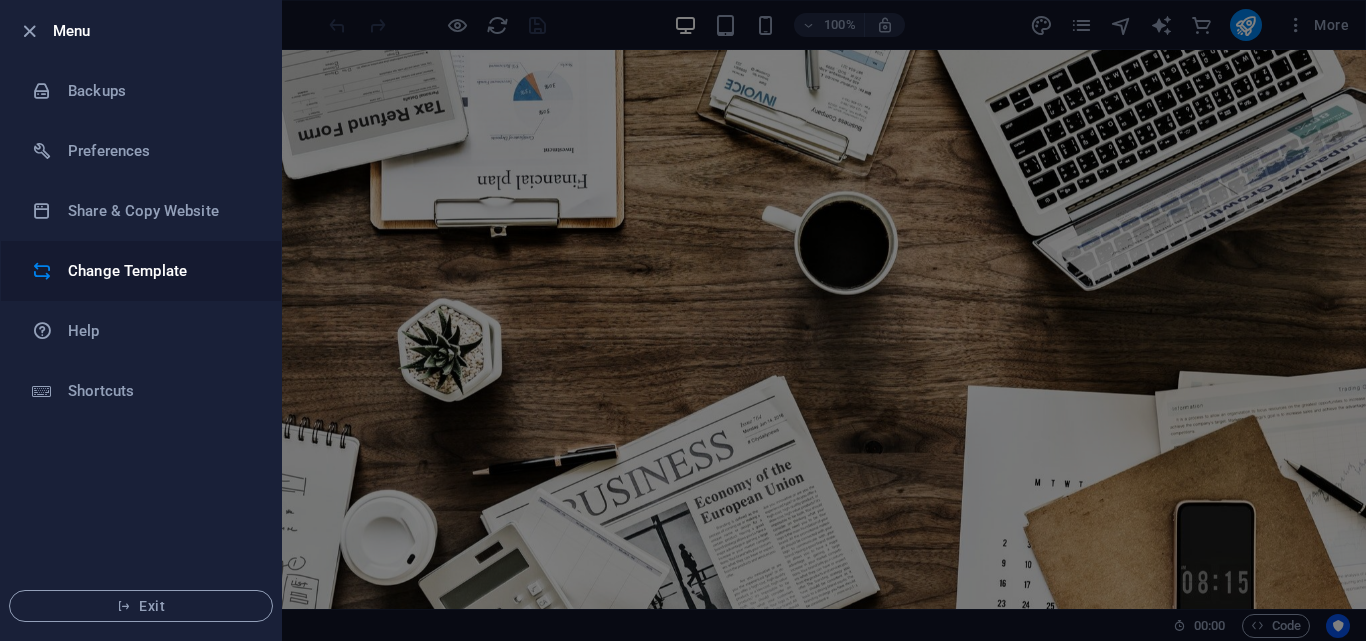 click on "Change Template" at bounding box center [160, 271] 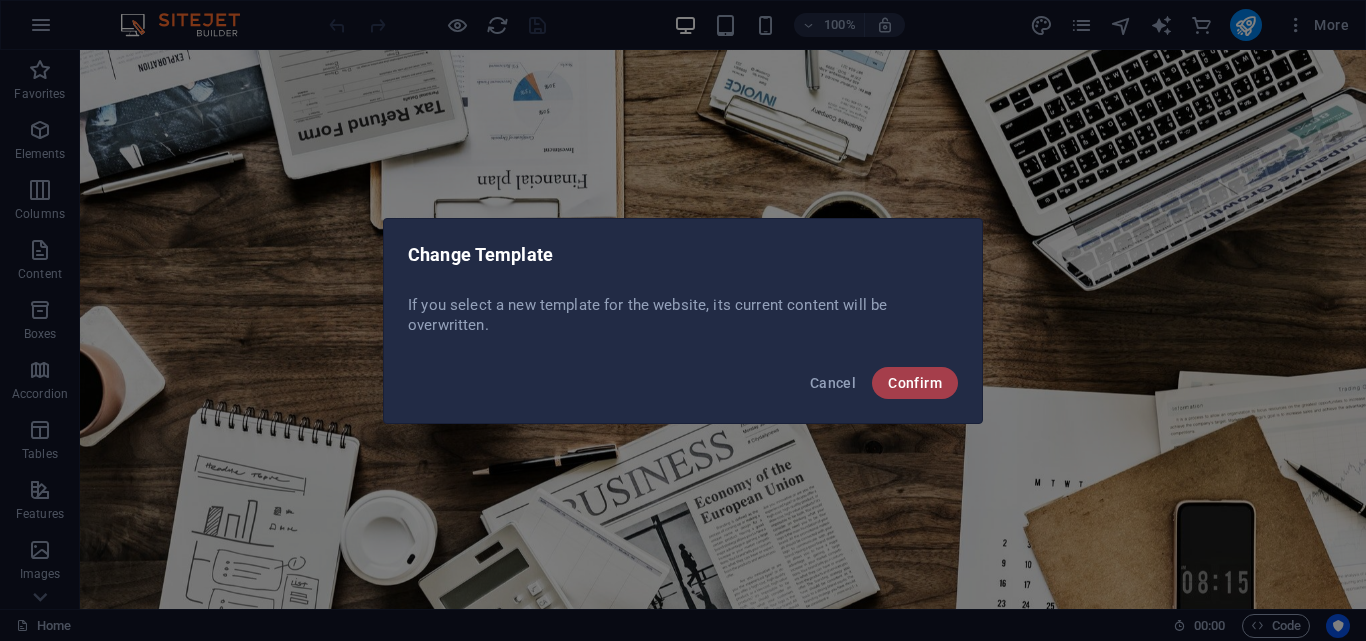 click on "Confirm" at bounding box center (915, 383) 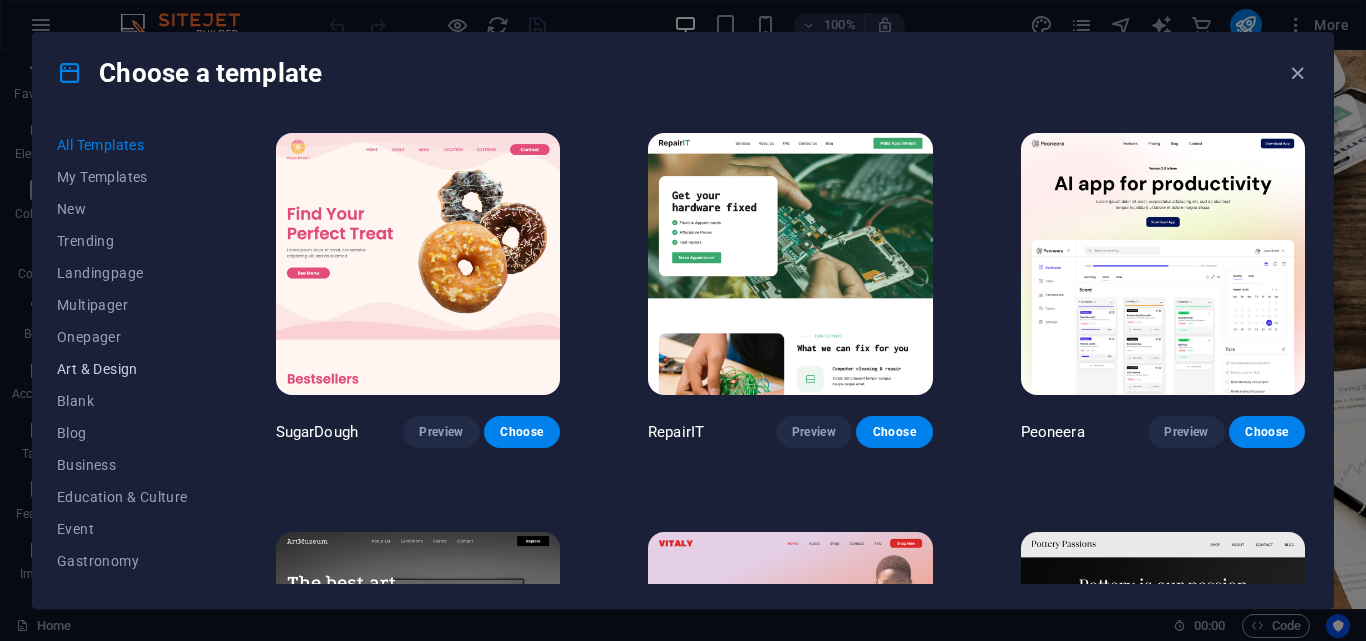 click on "Art & Design" at bounding box center (122, 369) 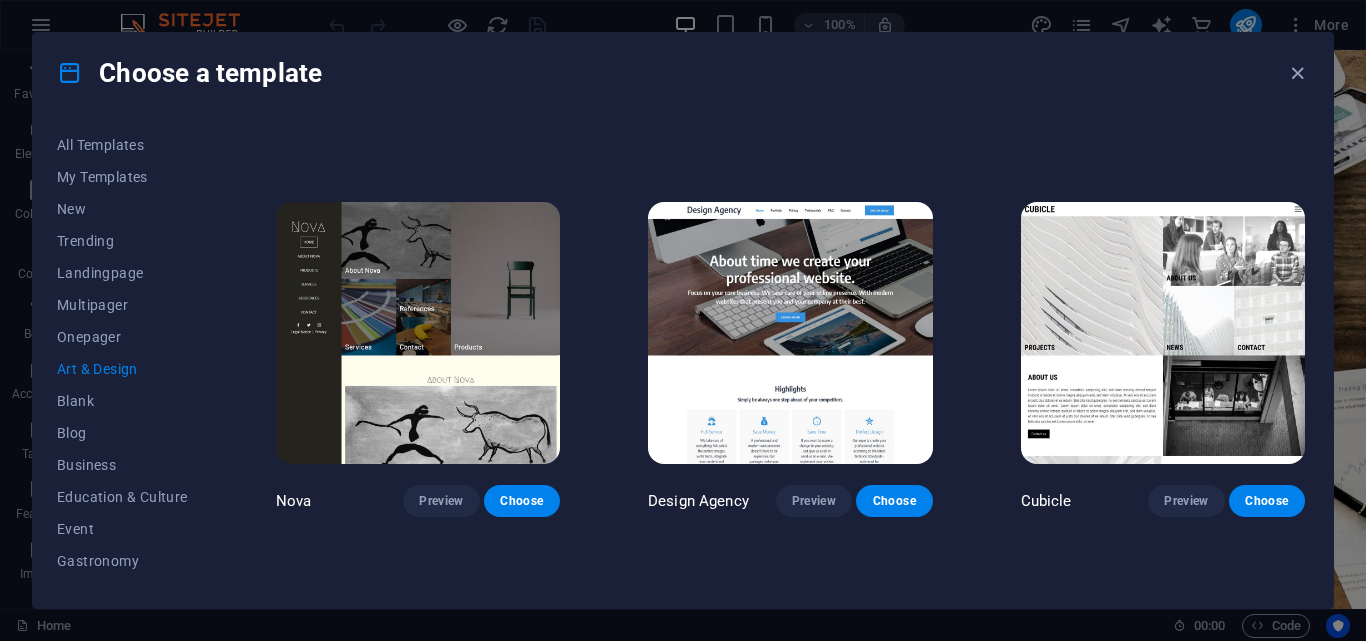 scroll, scrollTop: 1482, scrollLeft: 0, axis: vertical 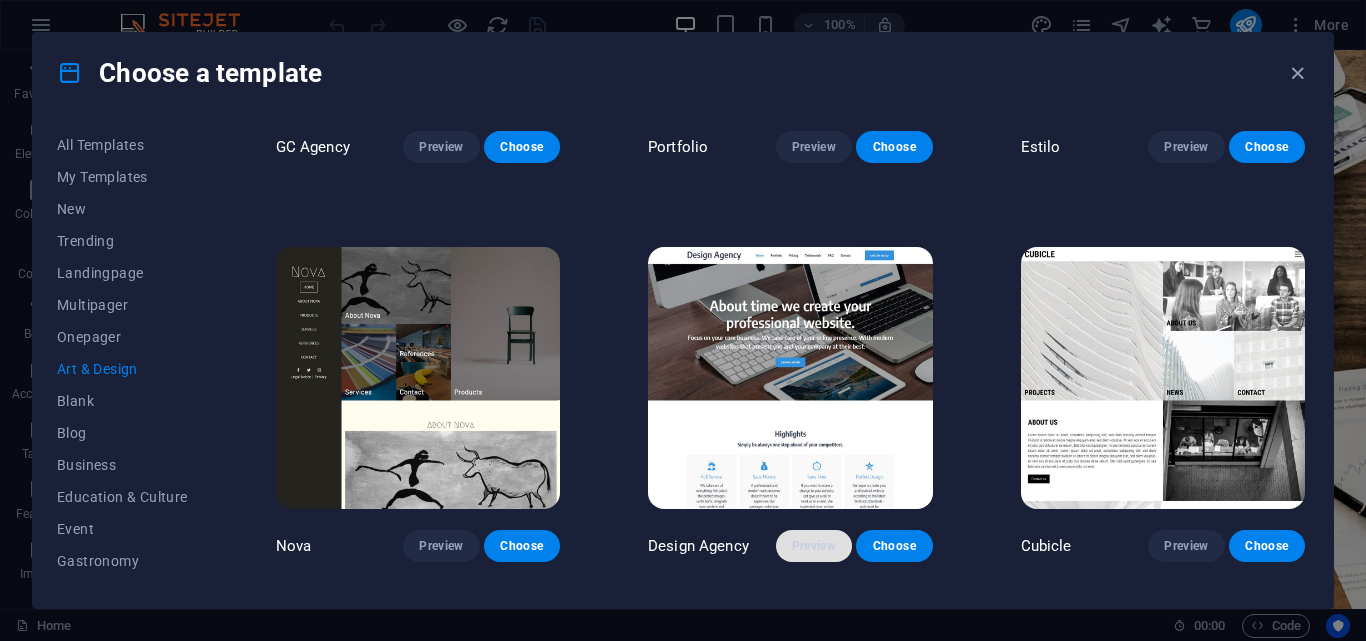 click on "Preview" at bounding box center (814, 546) 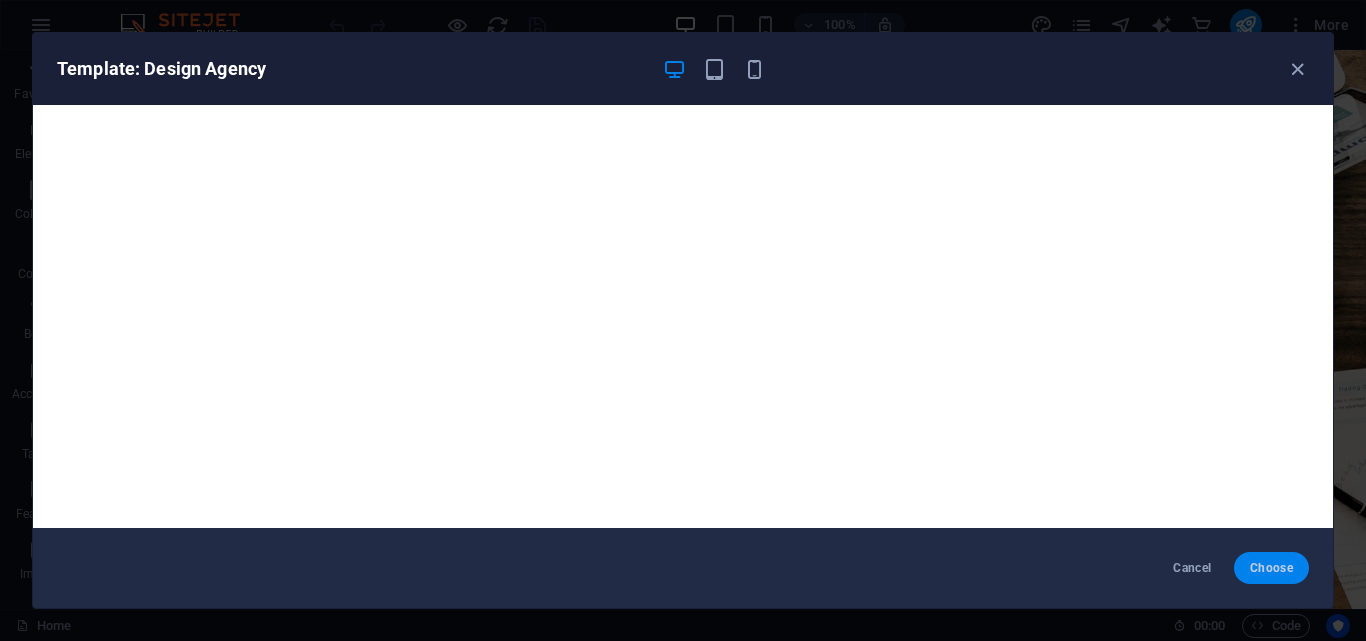 click on "Choose" at bounding box center (1271, 568) 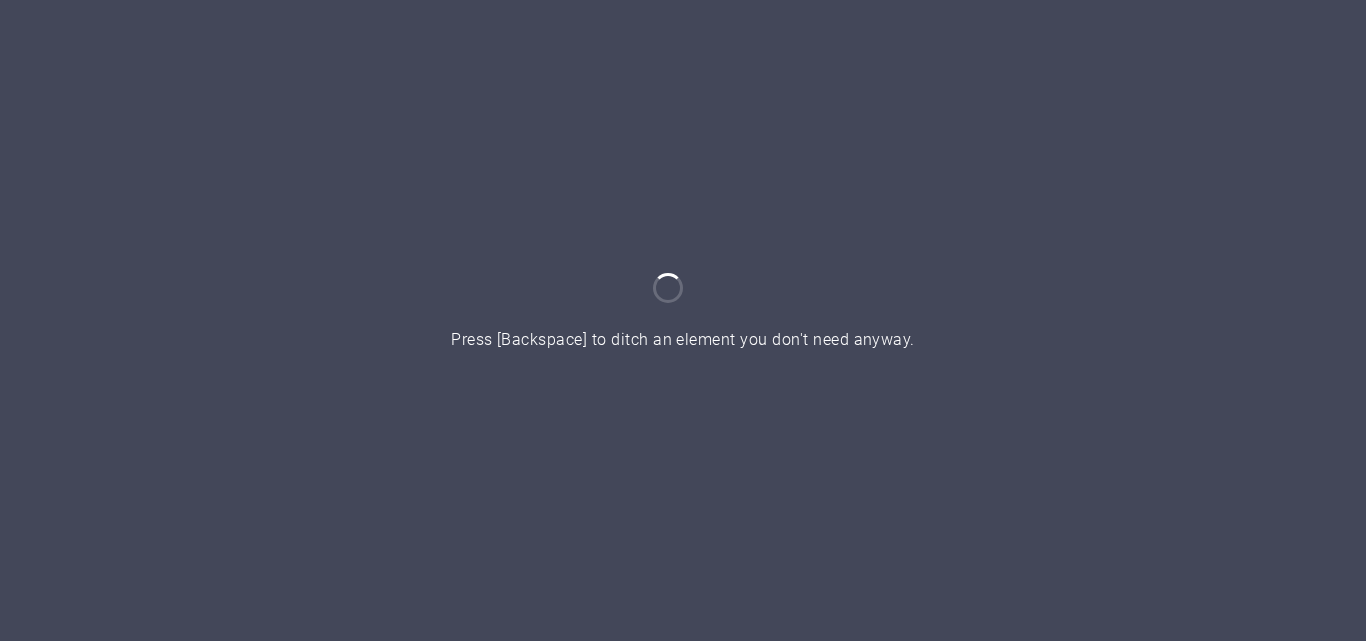 scroll, scrollTop: 0, scrollLeft: 0, axis: both 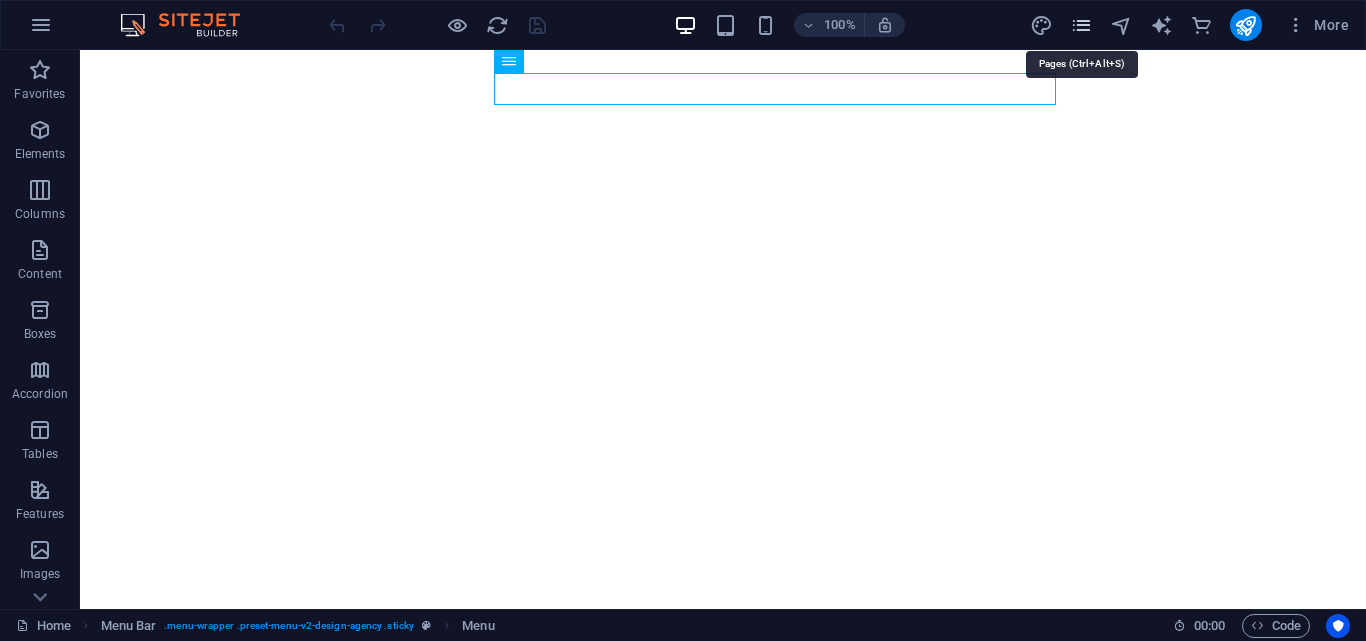 click at bounding box center [1081, 25] 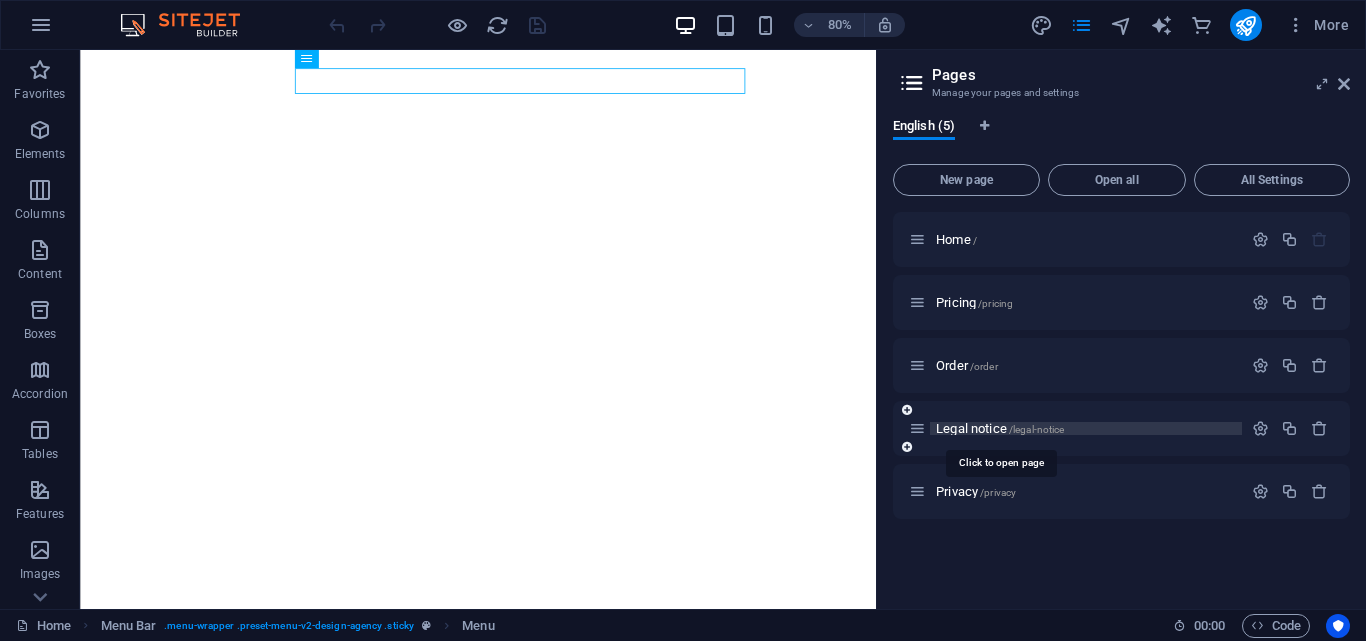 click on "/legal-notice" at bounding box center (1037, 429) 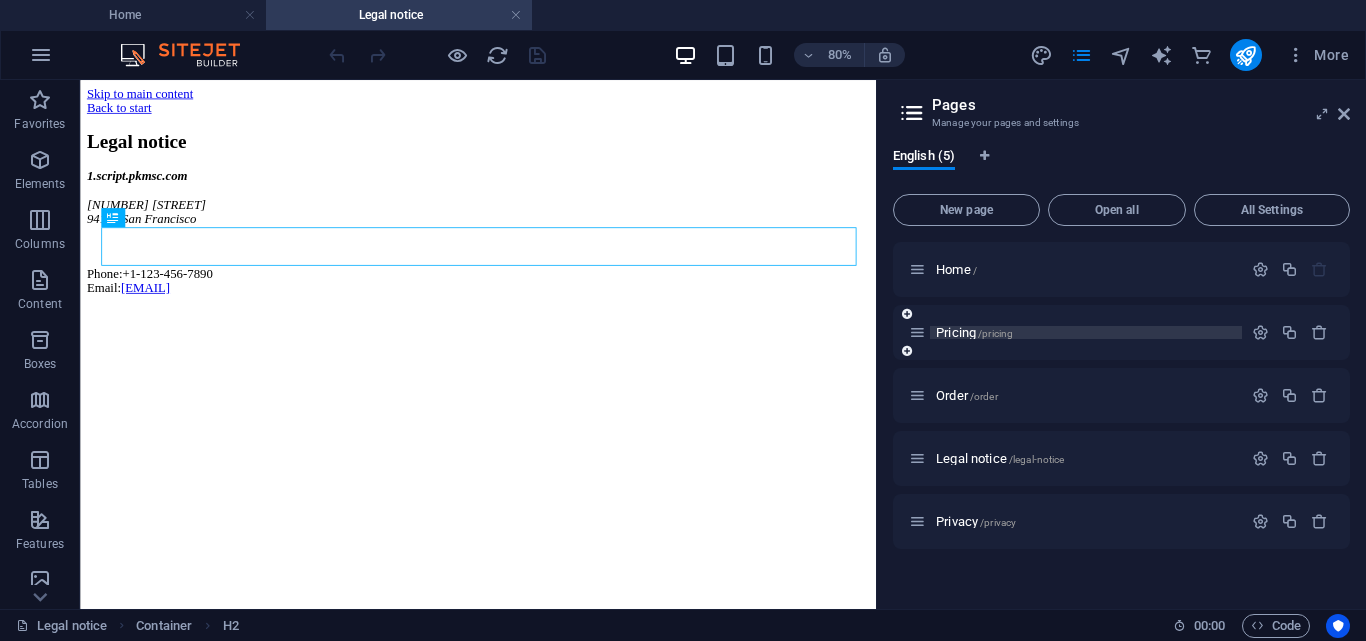 scroll, scrollTop: 0, scrollLeft: 0, axis: both 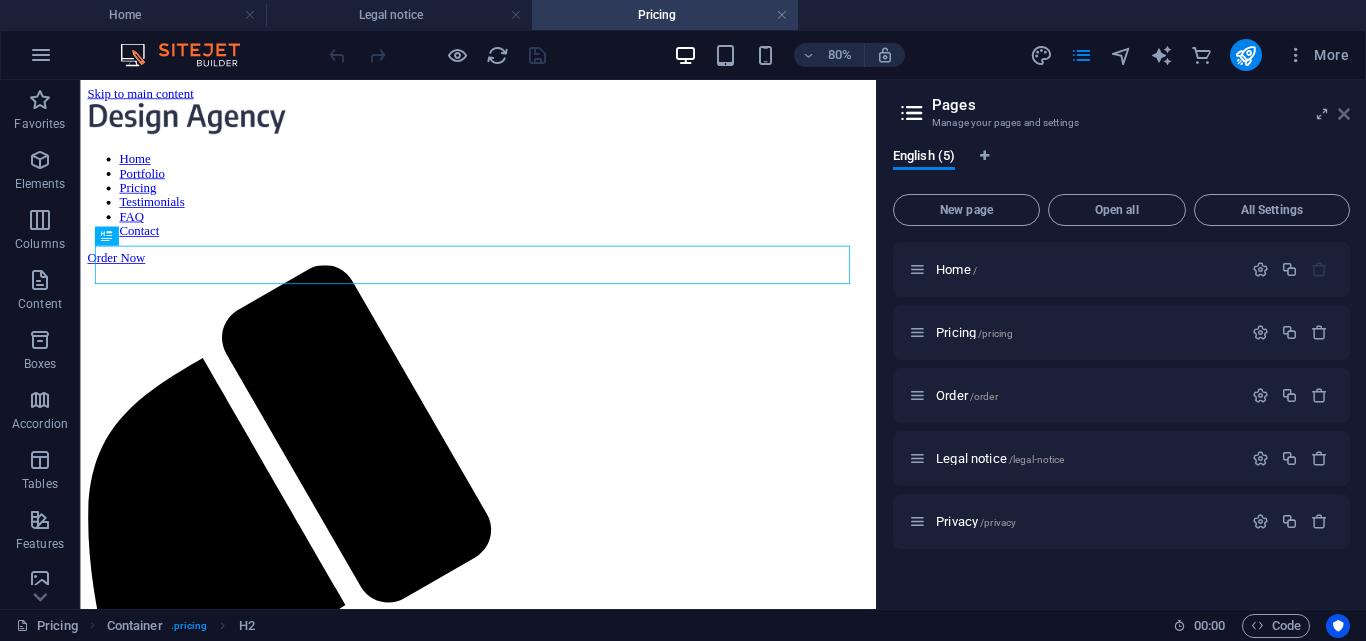 click at bounding box center [1344, 114] 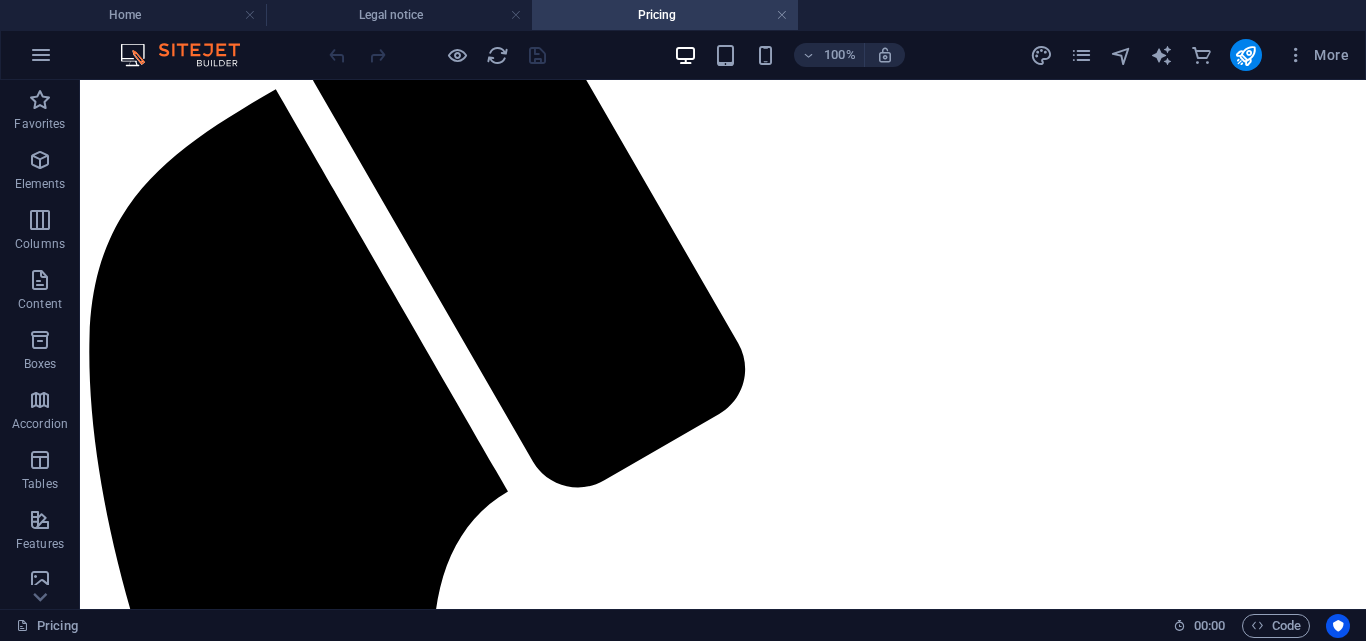 scroll, scrollTop: 356, scrollLeft: 0, axis: vertical 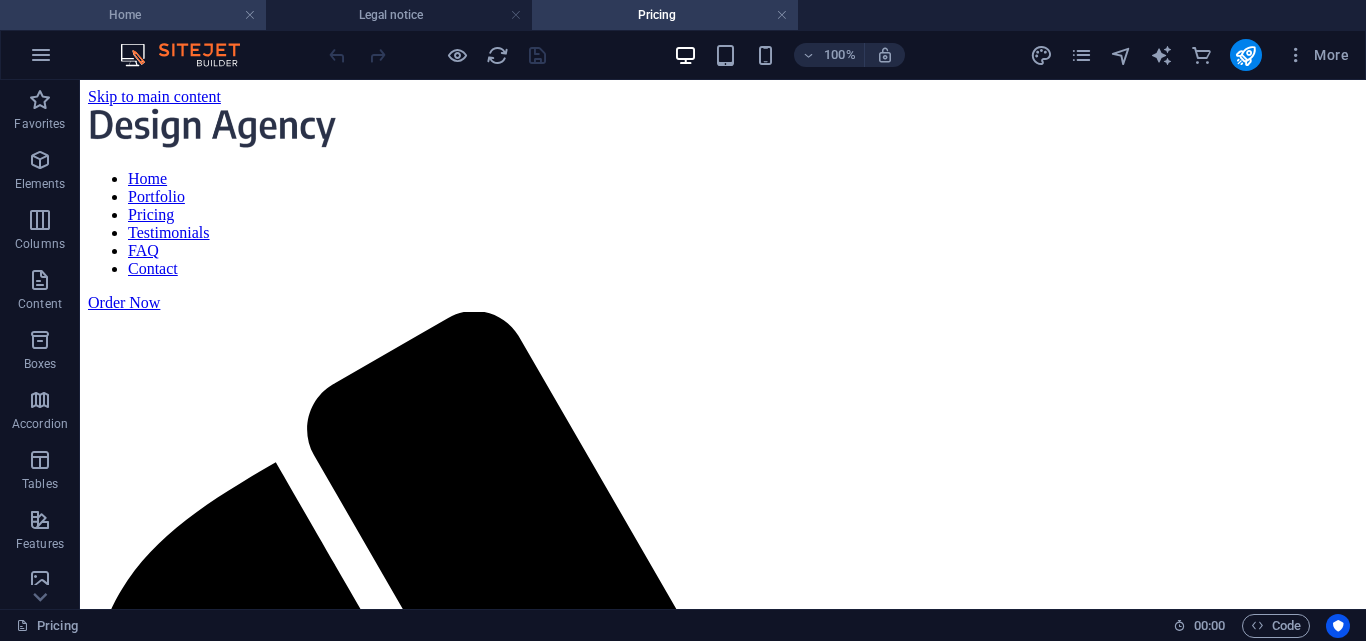 click on "Home" at bounding box center (133, 15) 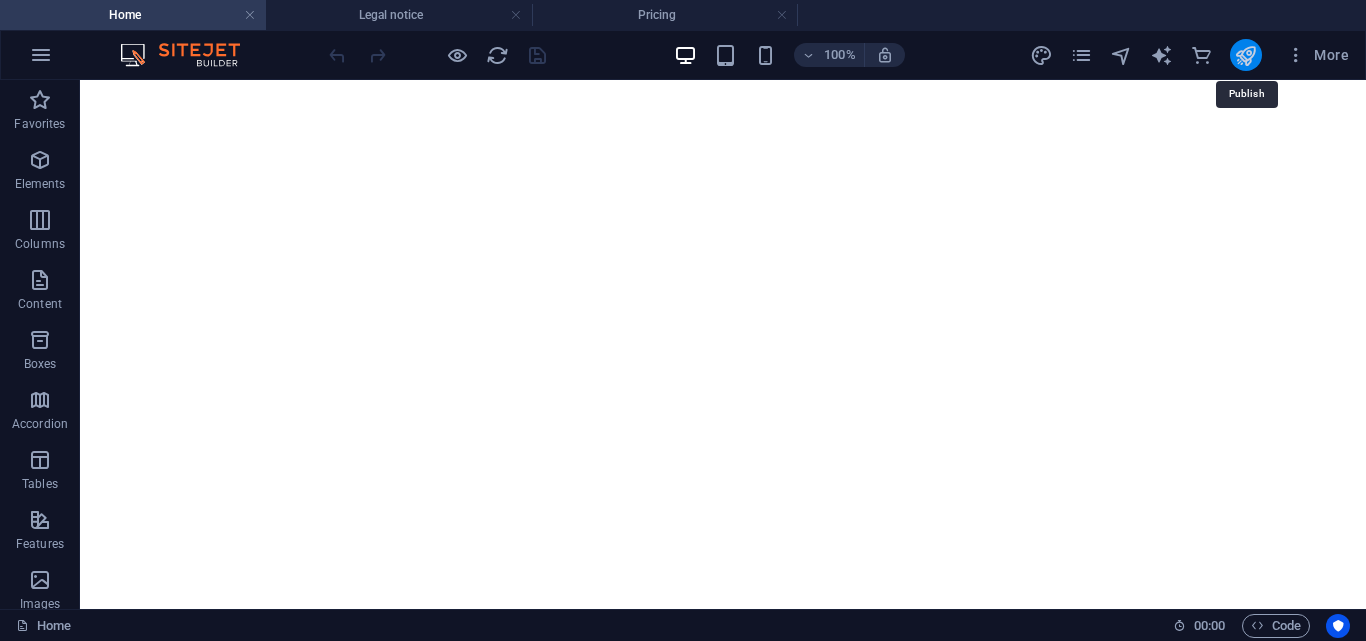 click at bounding box center [1245, 55] 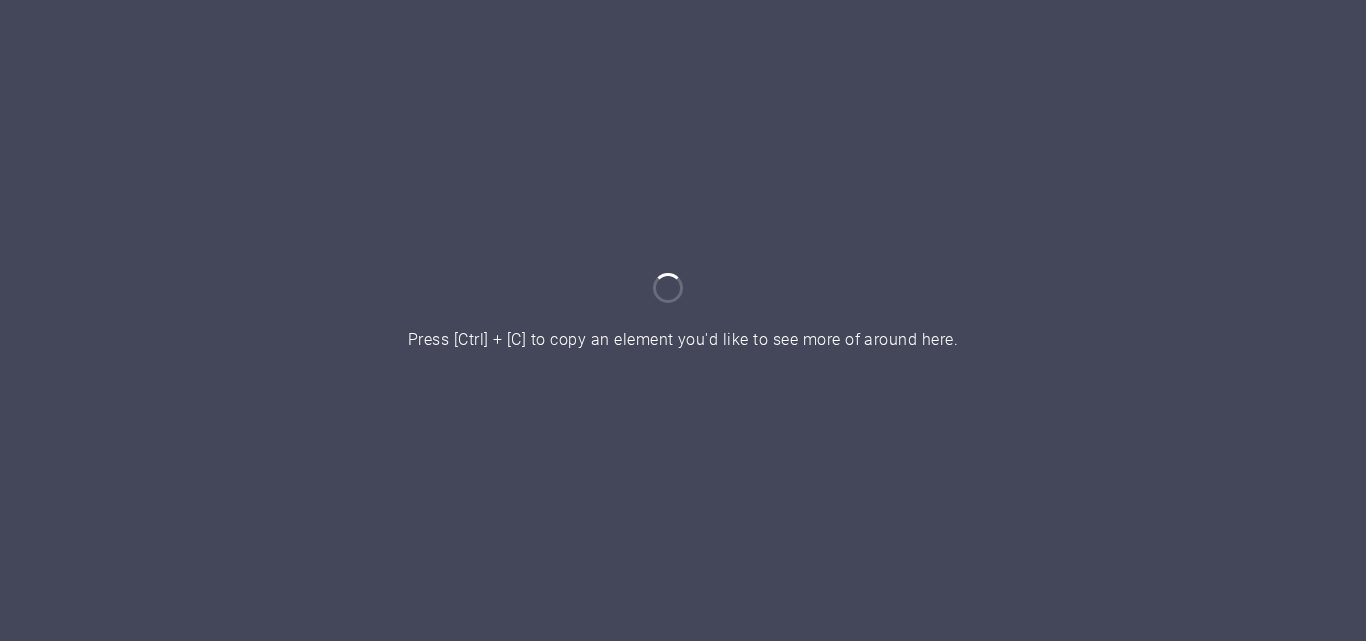 scroll, scrollTop: 0, scrollLeft: 0, axis: both 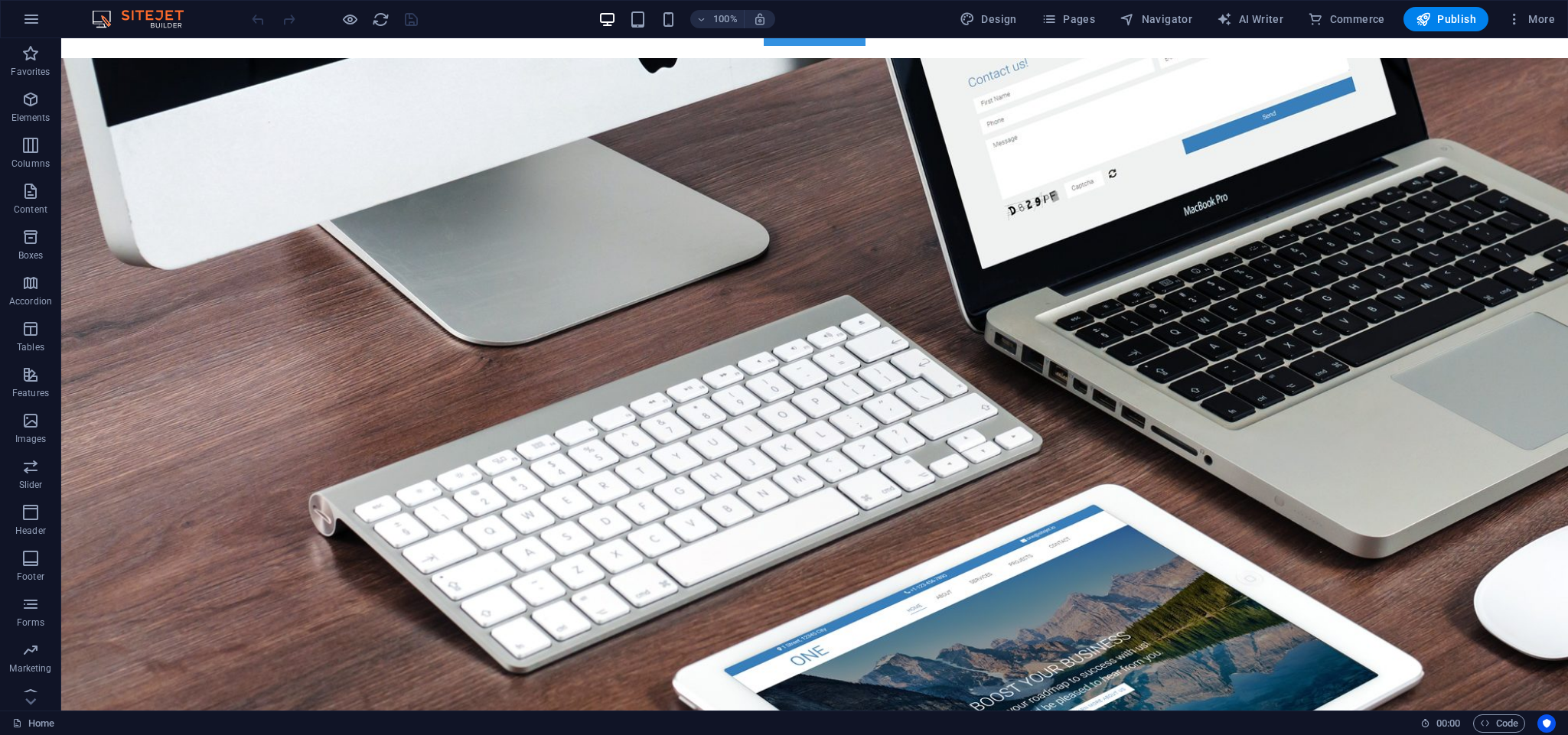 drag, startPoint x: 233, startPoint y: 120, endPoint x: 570, endPoint y: 229, distance: 354.18921 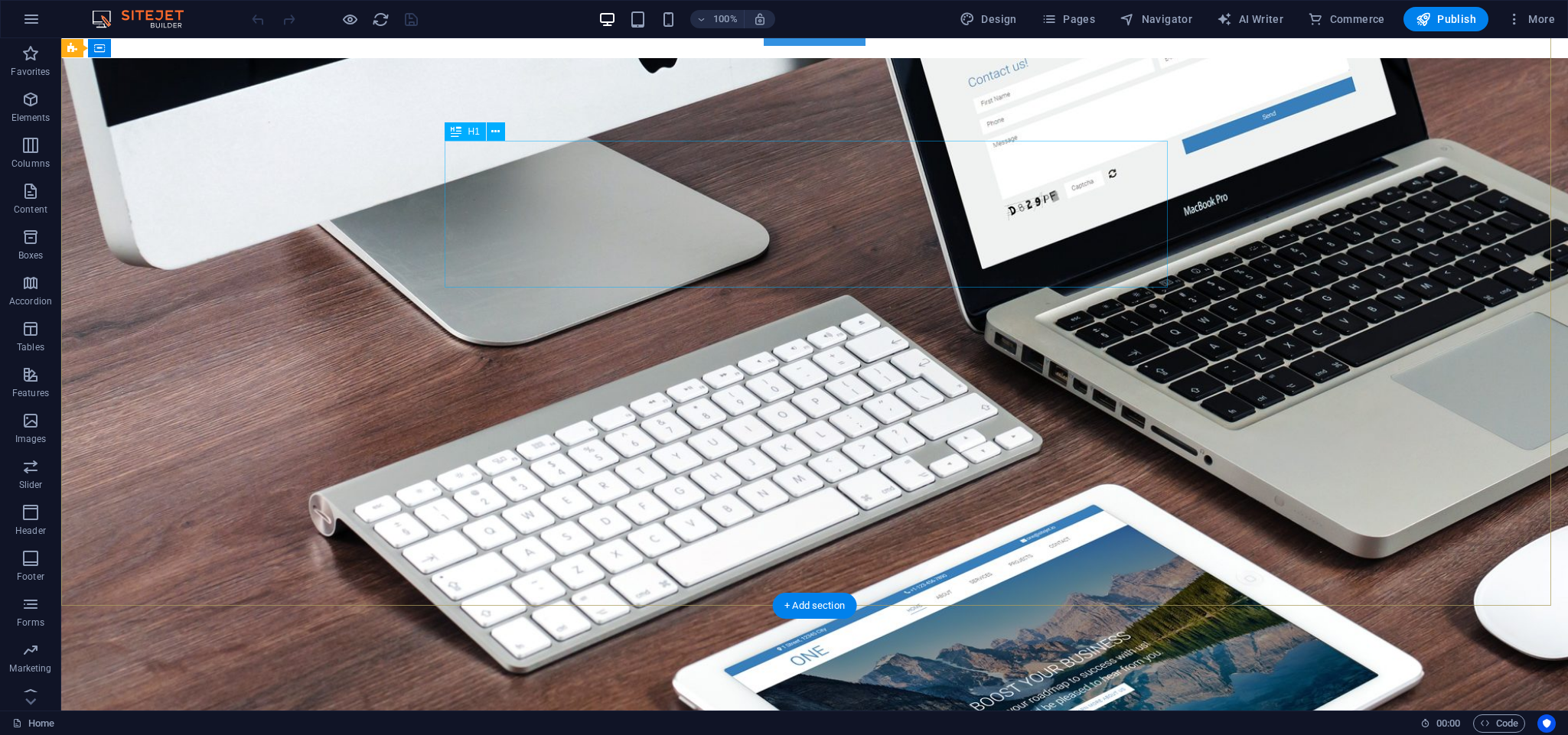 click on "About time we create your professional website." at bounding box center [815, 229] 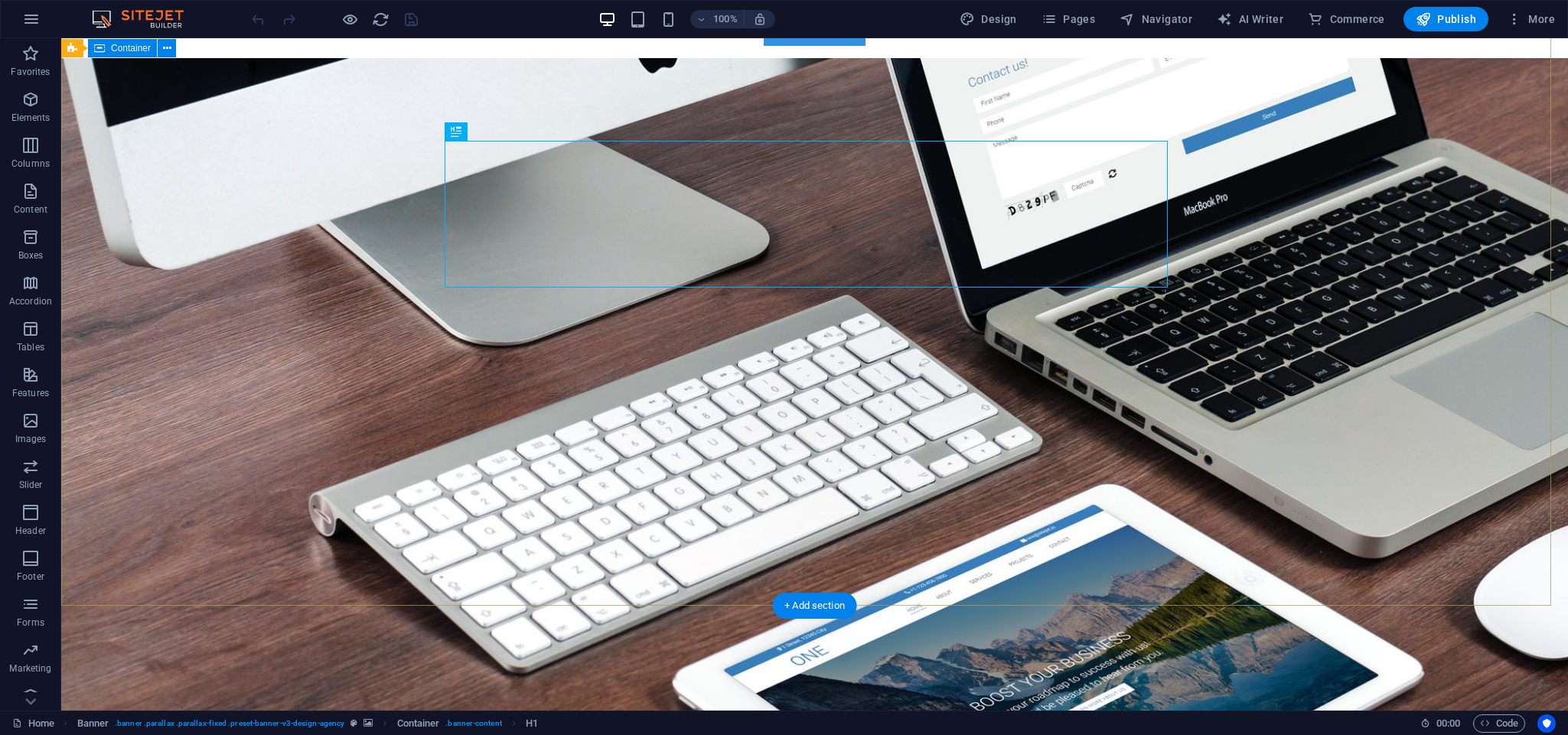 click on "About time we create your professional website. Focus on your core business. We take care of your online presence. With modern websites that present you and your company at their best. Learn more" at bounding box center [814, 317] 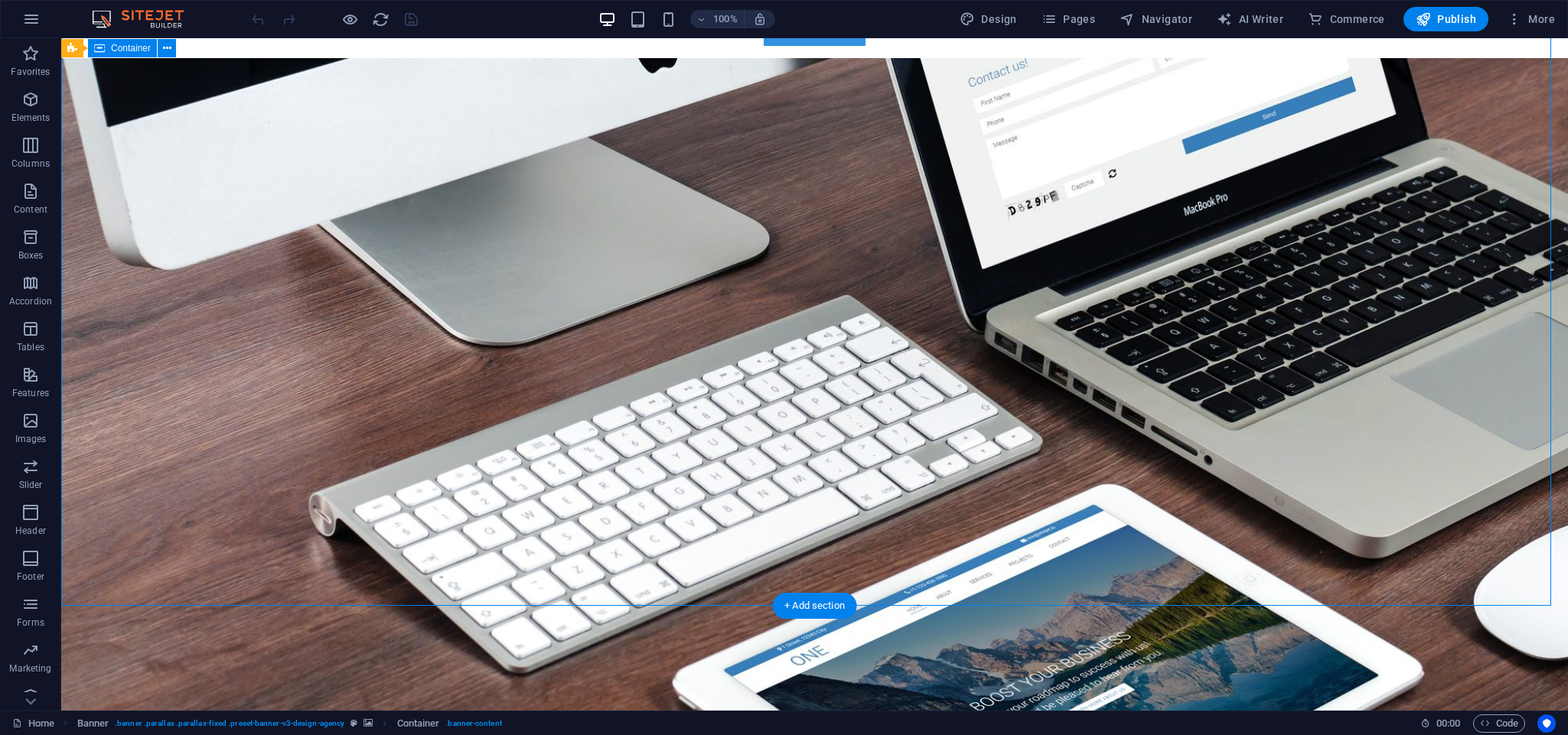 drag, startPoint x: 265, startPoint y: 110, endPoint x: 425, endPoint y: 188, distance: 178 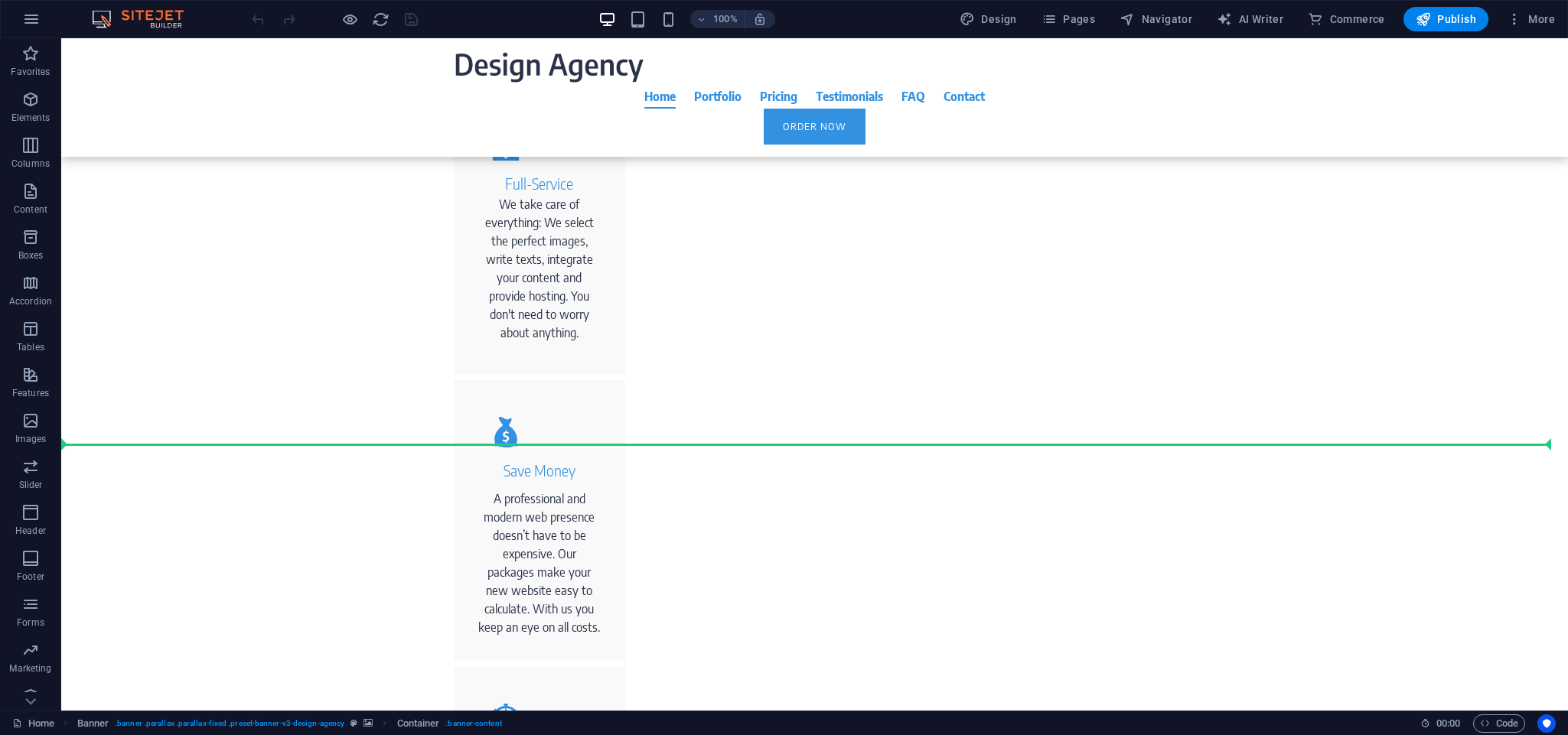 scroll, scrollTop: 773, scrollLeft: 0, axis: vertical 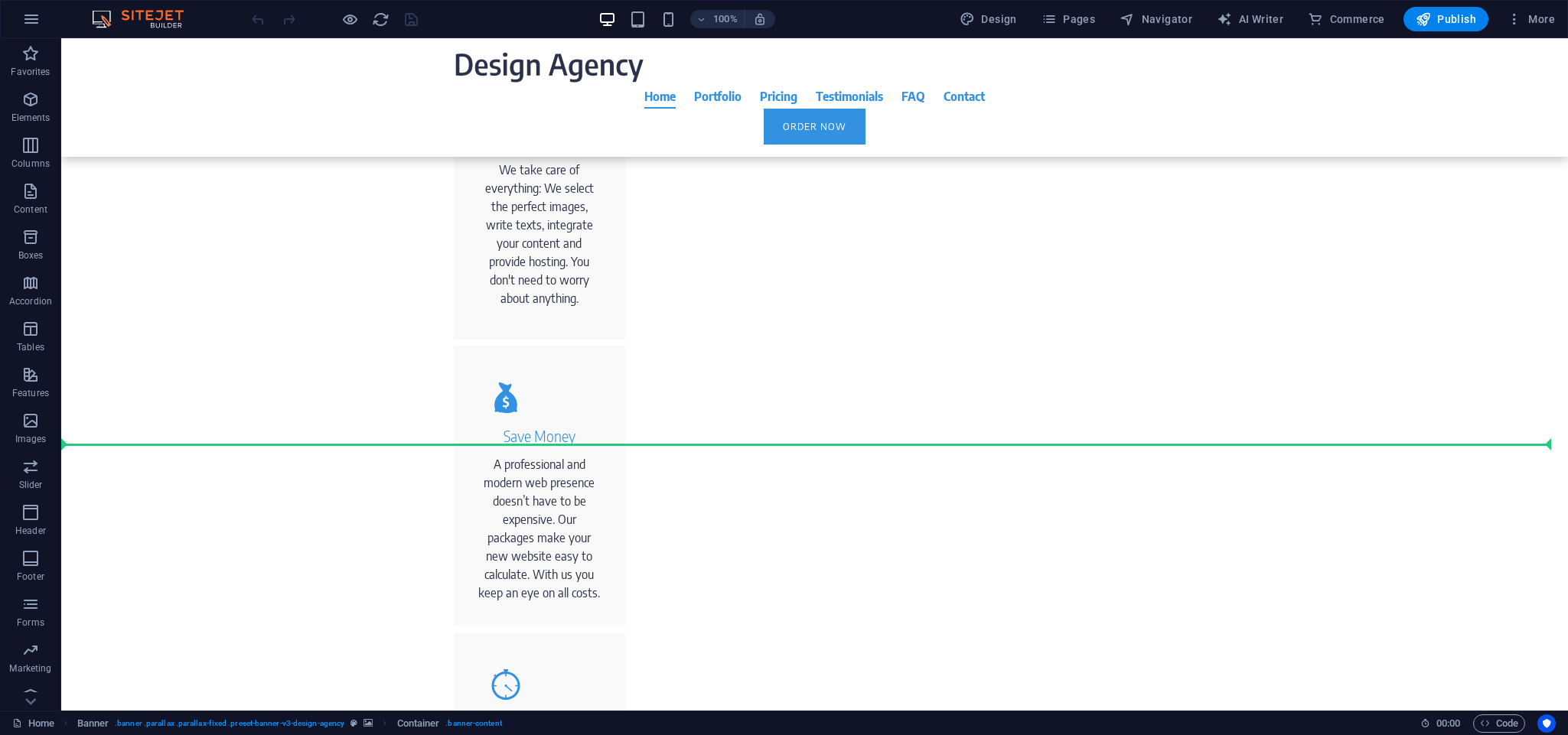 drag, startPoint x: 266, startPoint y: 151, endPoint x: 282, endPoint y: 665, distance: 514.24897 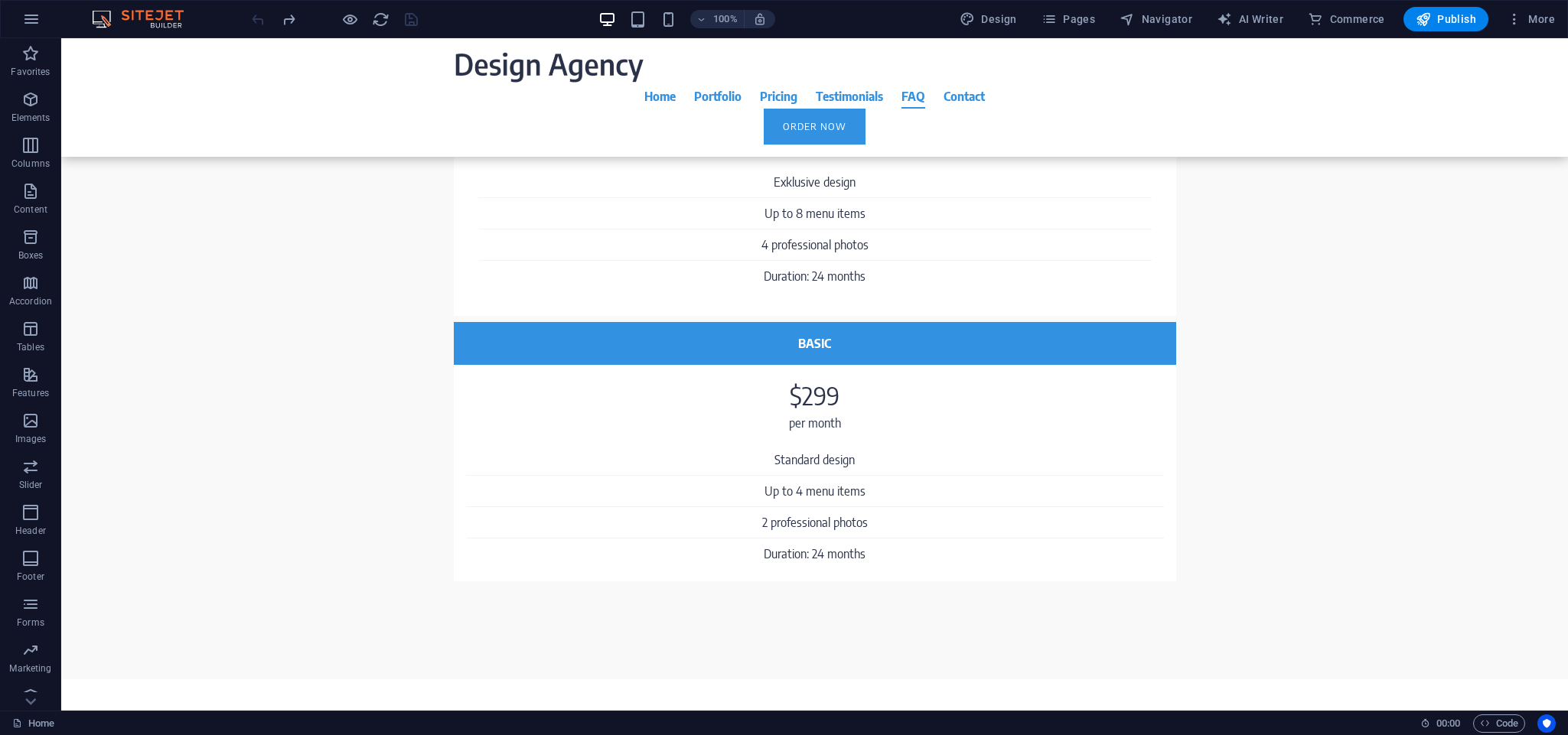 scroll, scrollTop: 6911, scrollLeft: 0, axis: vertical 